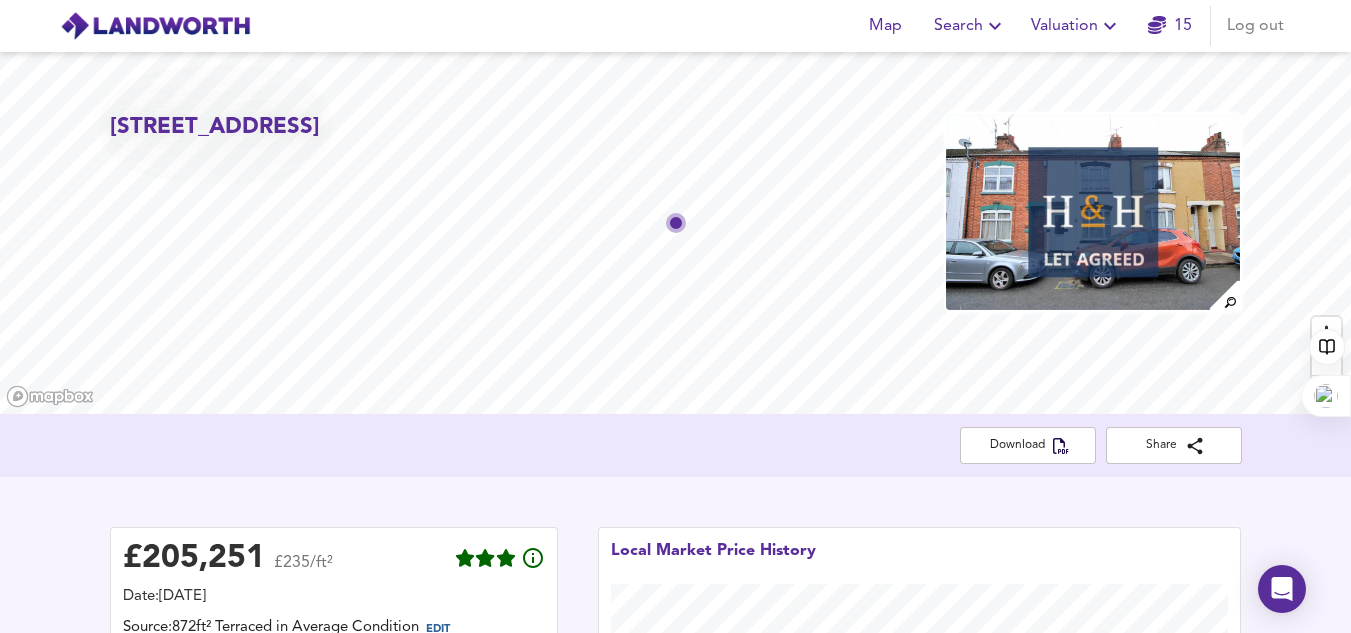 scroll, scrollTop: 0, scrollLeft: 0, axis: both 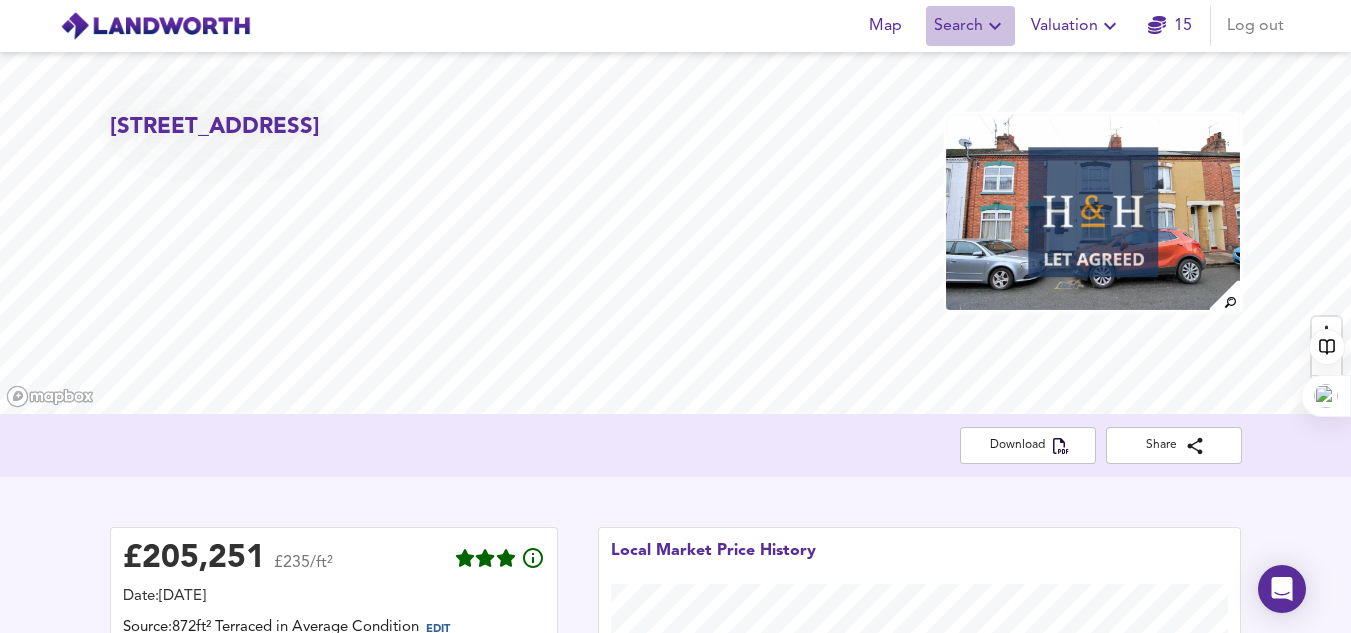 click 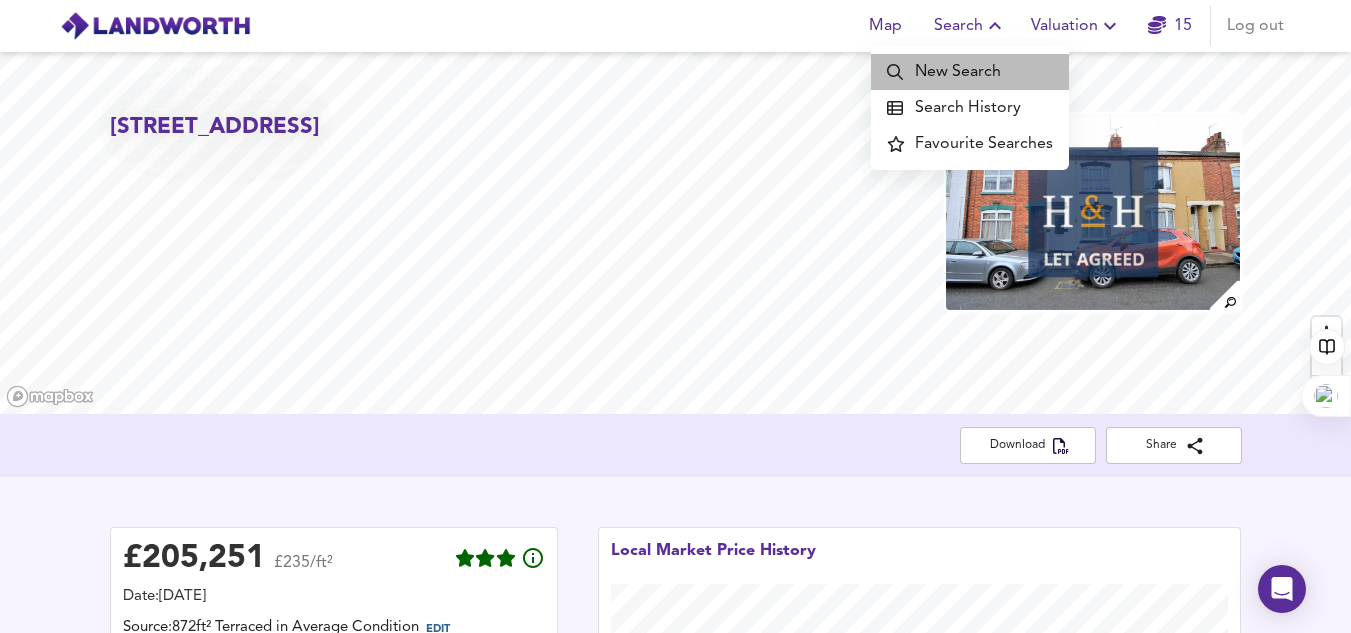 click on "New Search" at bounding box center [970, 72] 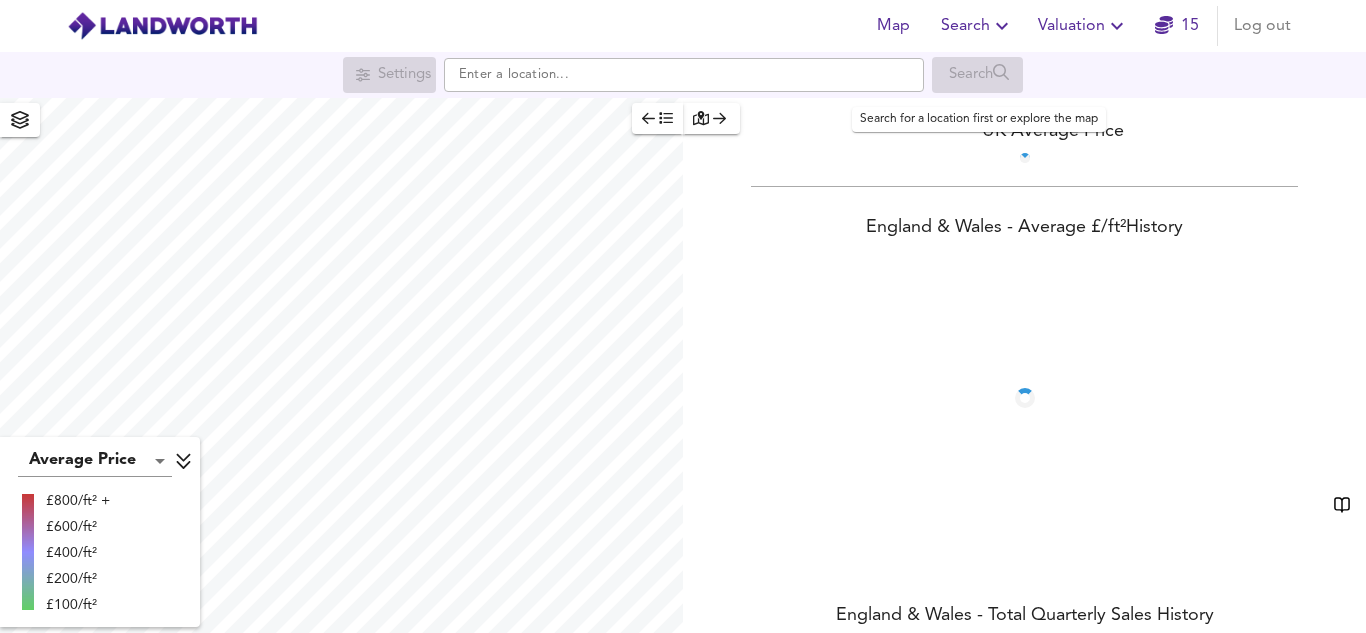 scroll, scrollTop: 0, scrollLeft: 0, axis: both 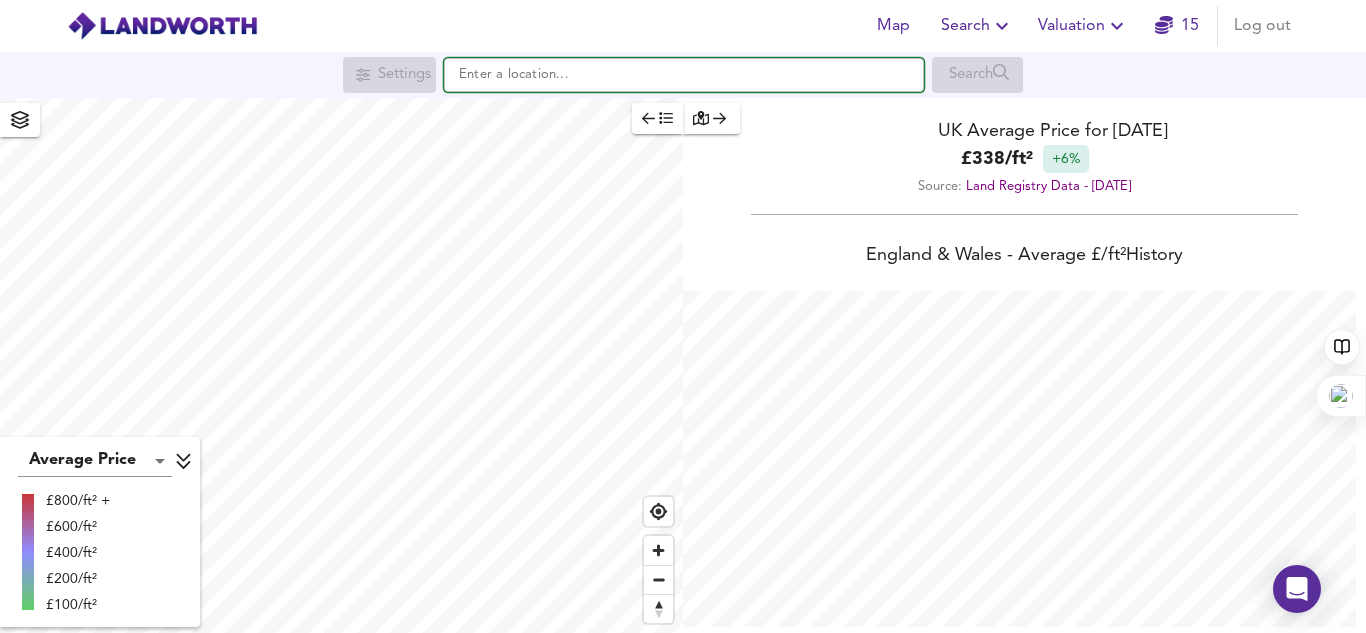 click at bounding box center (684, 75) 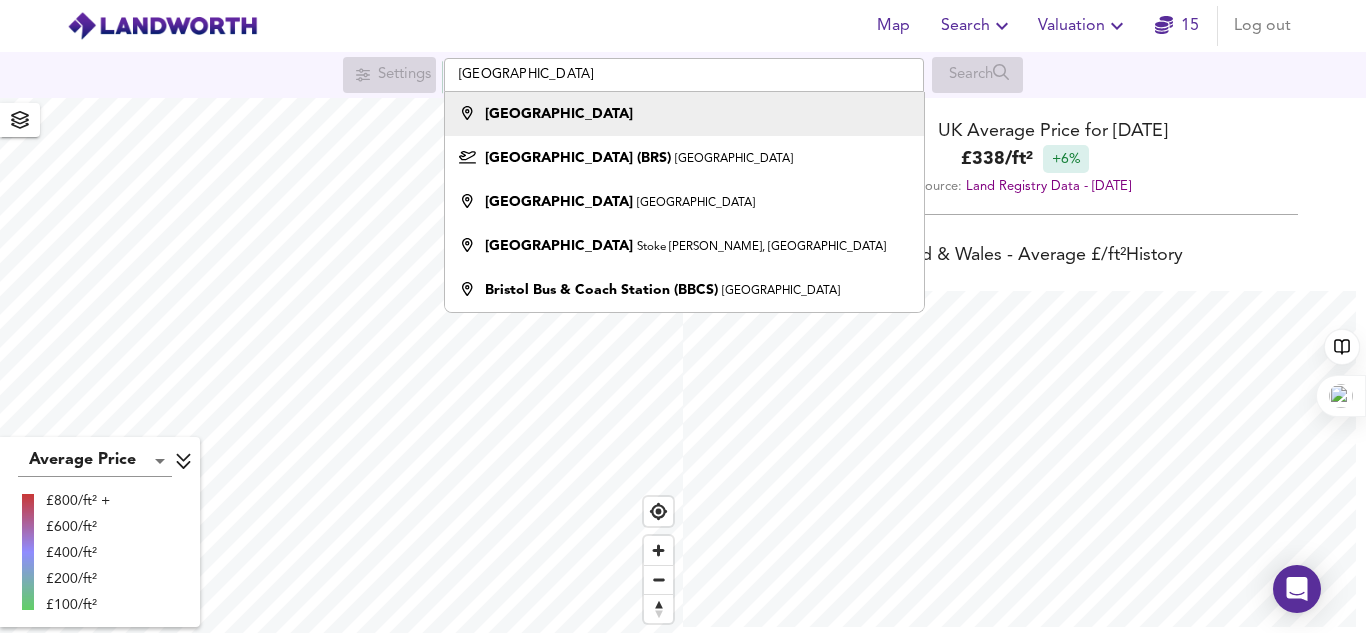 click on "[GEOGRAPHIC_DATA]" at bounding box center (679, 114) 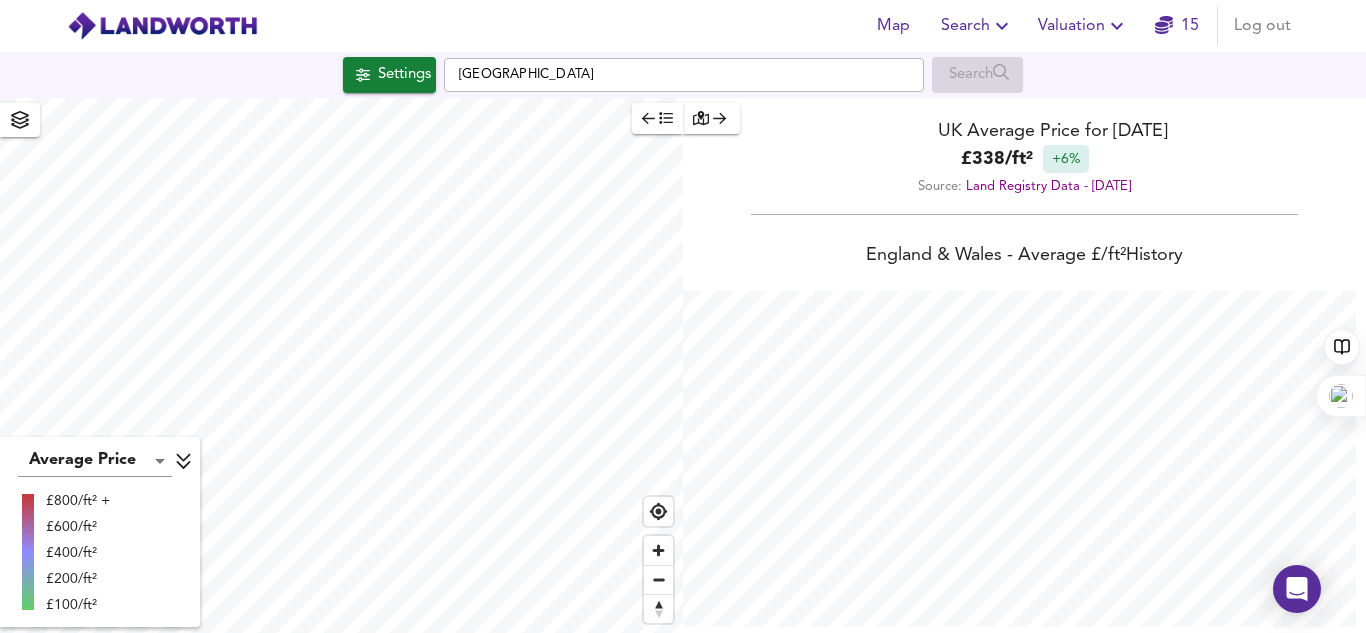checkbox on "false" 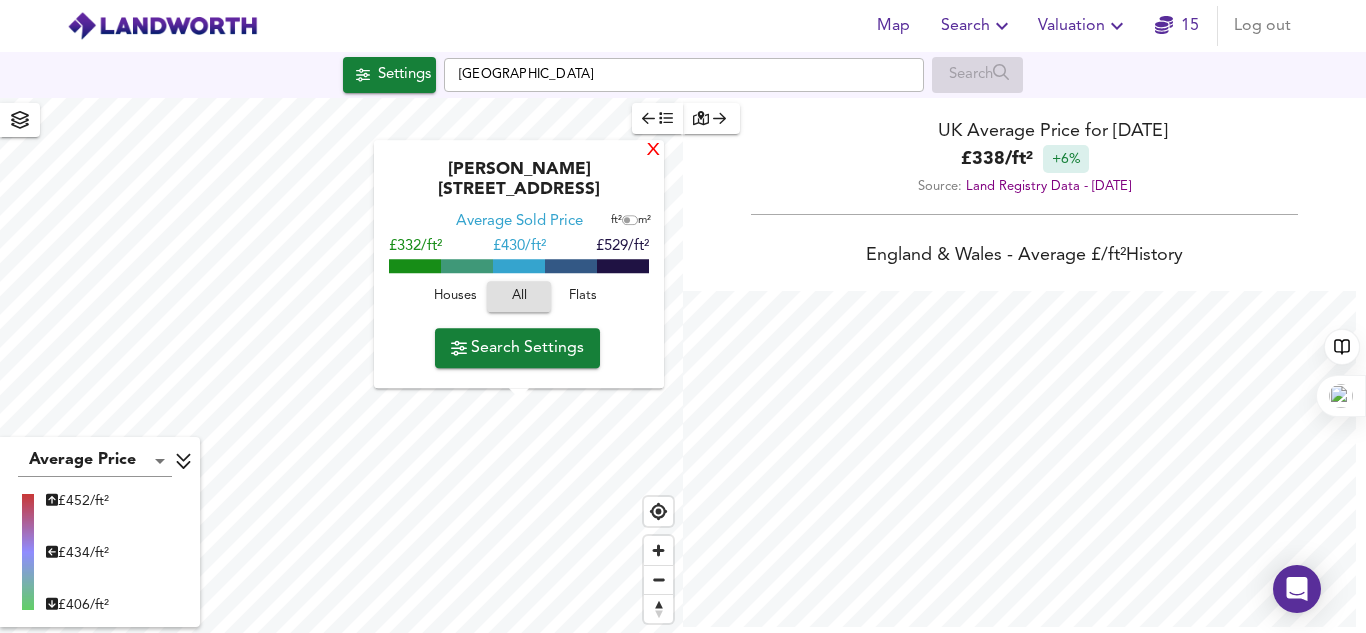 click on "X" at bounding box center (653, 151) 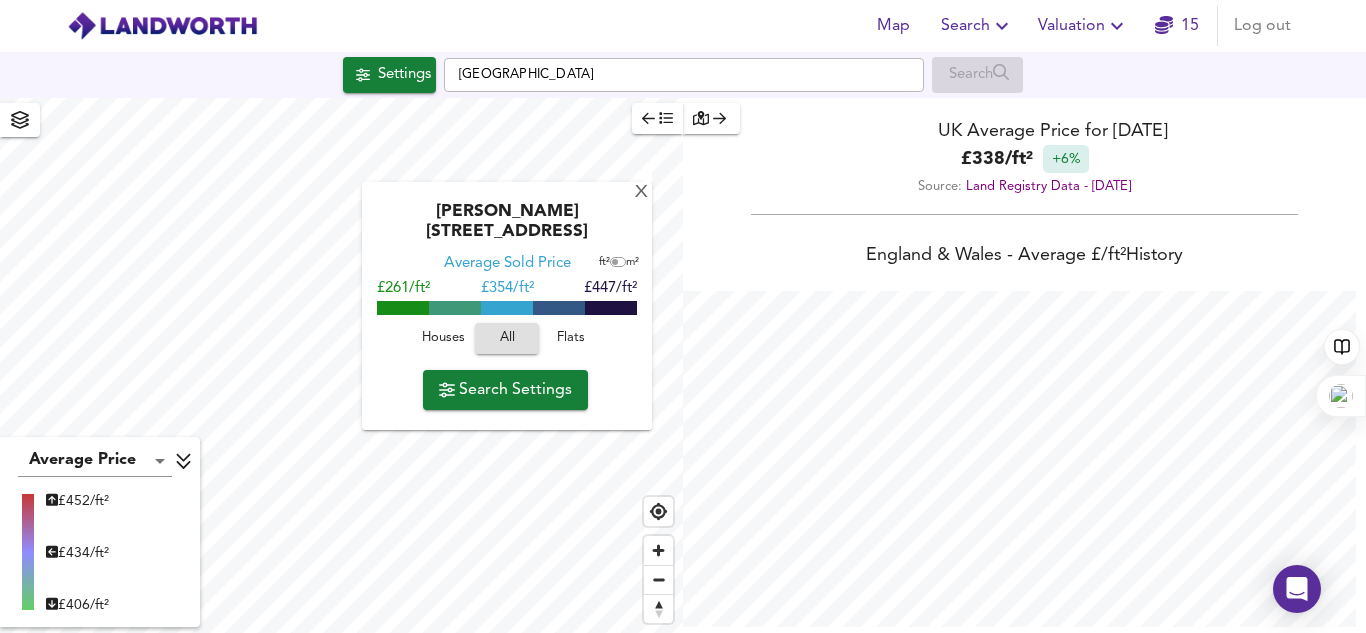 click on "[GEOGRAPHIC_DATA] & Wales - Average £/ ft²  History [GEOGRAPHIC_DATA] & [GEOGRAPHIC_DATA] - Total Quarterly Sales History" at bounding box center [1024, 647] 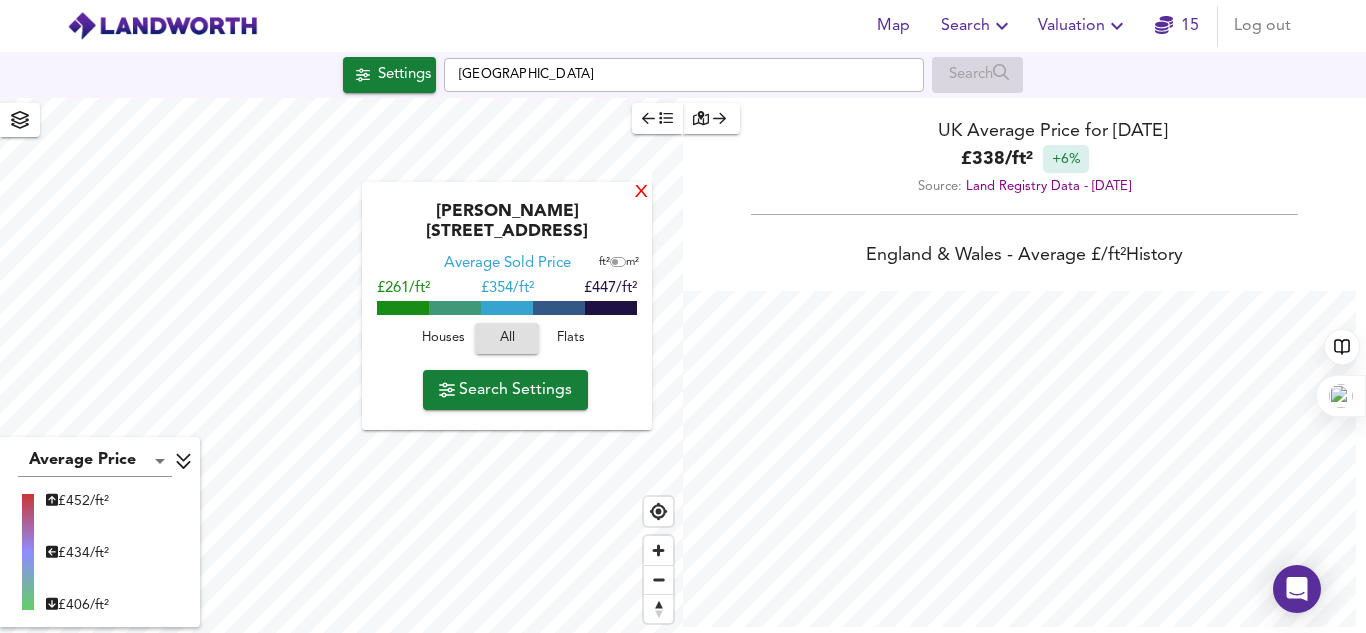 click on "X" at bounding box center (641, 193) 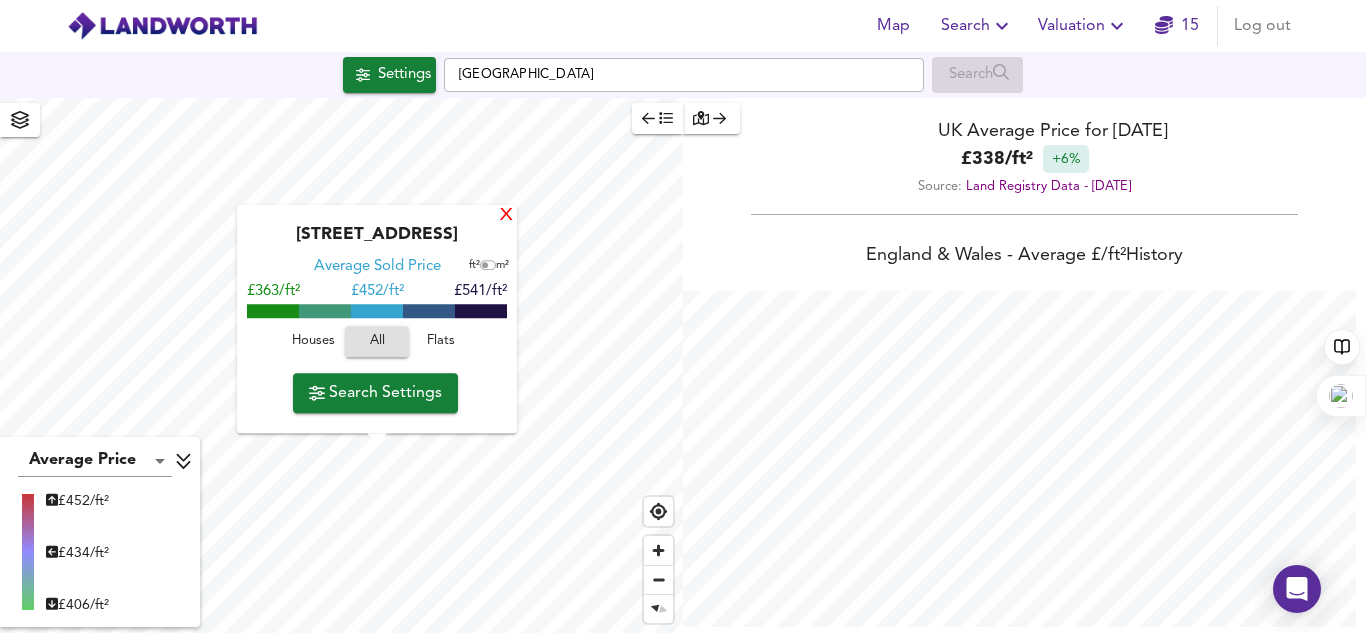 click on "X" at bounding box center [506, 216] 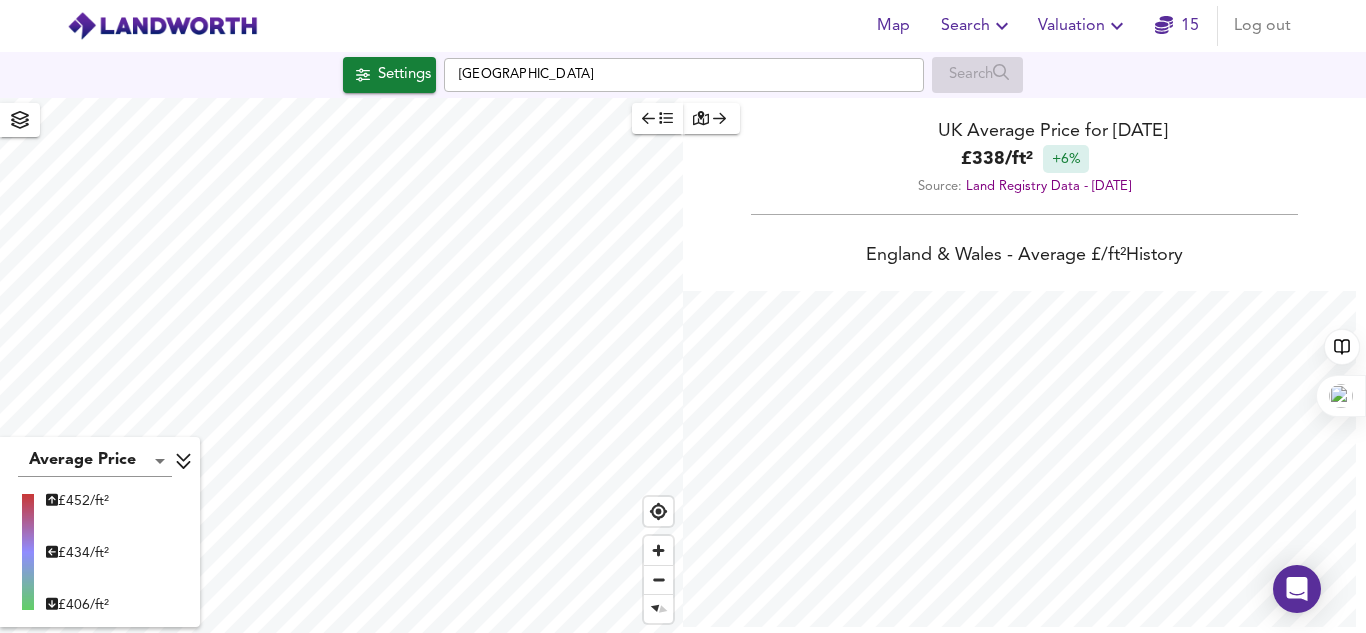 scroll, scrollTop: 633, scrollLeft: 1366, axis: both 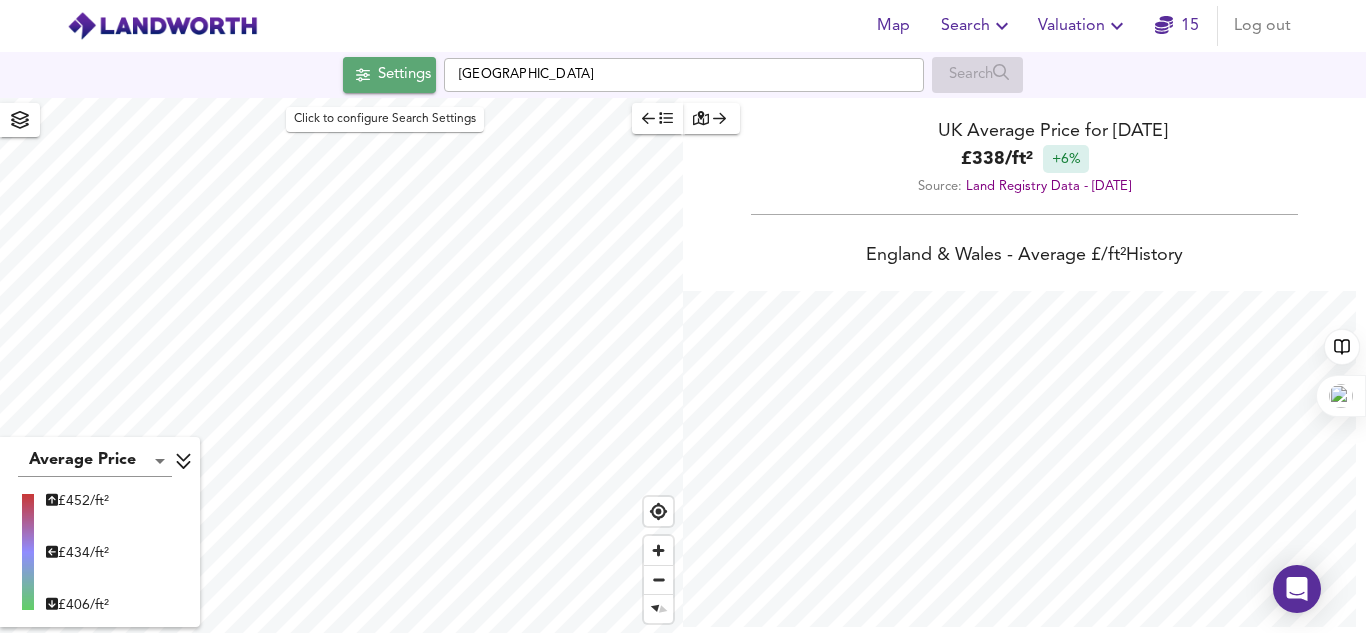 click 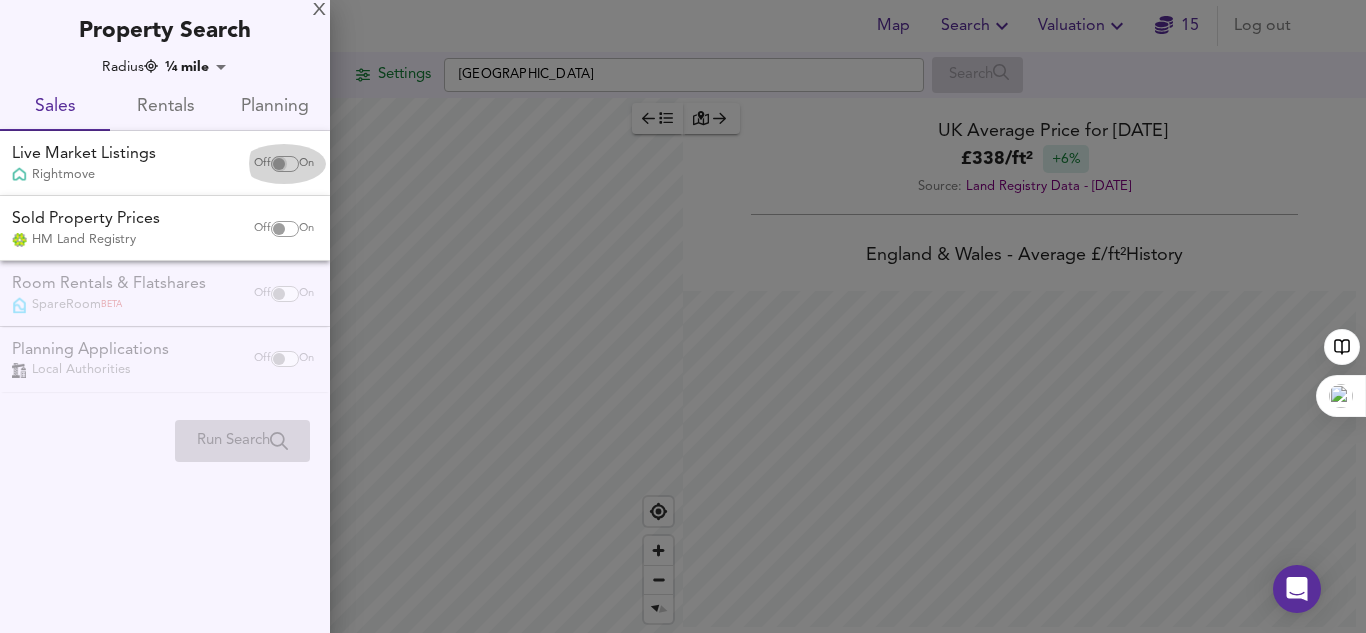 click at bounding box center (279, 164) 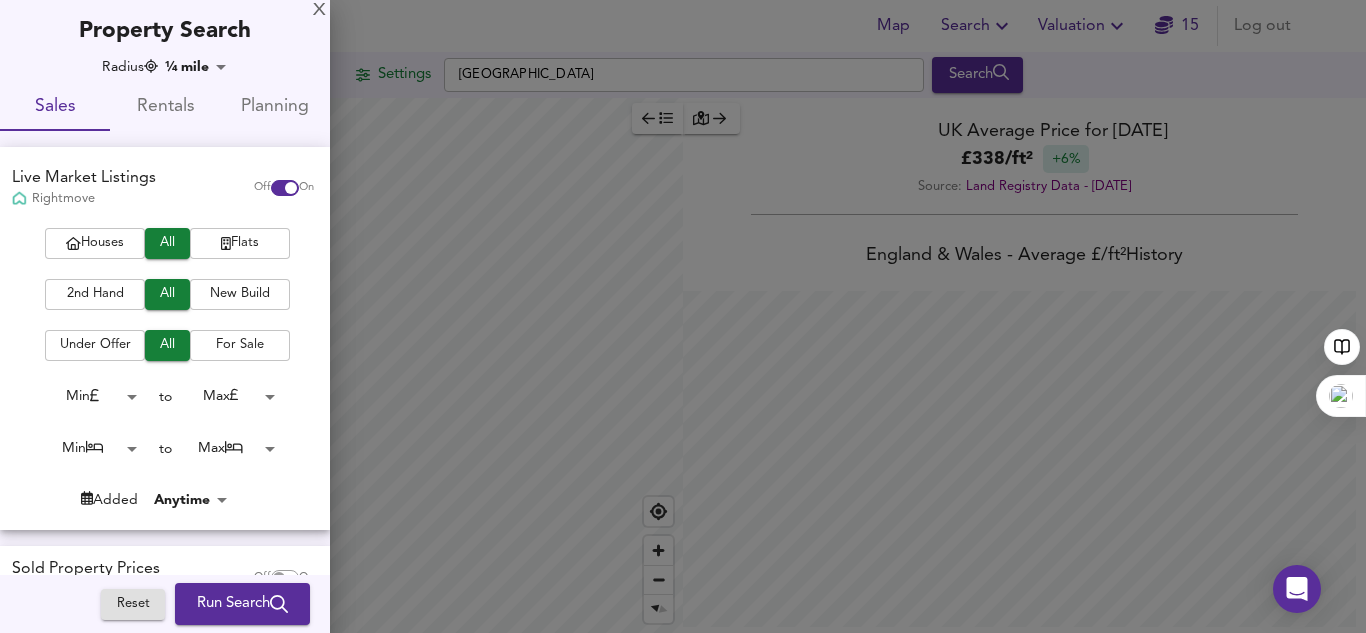 click on "X Property Search Radius   ¼ mile 402 Sales Rentals Planning    Live Market Listings   Rightmove Off   On    Houses All   Flats 2nd Hand All New Build Under Offer All For Sale Min   0 to Max   200000000   Min   0 to Max   50   Added Anytime -1    Sold Property Prices   HM Land Registry Off   On     Room Rentals & Flatshares   SpareRoom   BETA Off   On     Planning Applications Local Authorities Off   On  Reset Run Search   Please enable at least one data source to run a search" at bounding box center (165, 409) 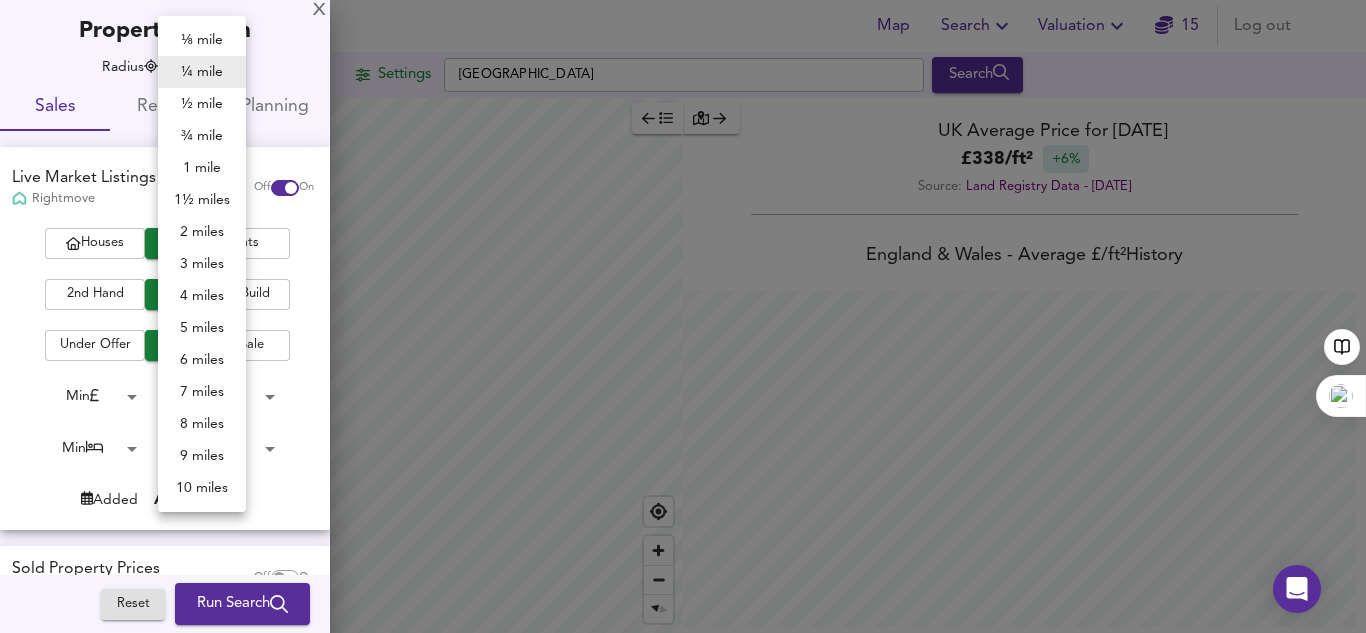 click on "Map Search Valuation    15 Log out        Settings     [GEOGRAPHIC_DATA]        Search              Average Price landworth    £ 452/ft²    £ 434/ft²    £ 406/ft²     UK Average Price   for [DATE] £ 338 / ft²      +6% Source:   Land Registry Data - [DATE] [GEOGRAPHIC_DATA] & [GEOGRAPHIC_DATA] - Average £/ ft²  History [GEOGRAPHIC_DATA] & [GEOGRAPHIC_DATA] - Total Quarterly Sales History X Map Settings Basemap          Default hybrid Heatmap          Average Price landworth 2D   View Dynamic Heatmap   On Show Postcodes Show Boroughs 2D 3D Find Me X Property Search Radius   ¼ mile 402 Sales Rentals Planning    Live Market Listings   Rightmove Off   On    Houses All   Flats 2nd Hand All New Build Under Offer All For Sale Min   0 to Max   200000000   Min   0 to Max   50   Added Anytime -1    Sold Property Prices   HM Land Registry Off   On     Room Rentals & Flatshares   SpareRoom   BETA Off   On     Planning Applications Local Authorities Off   On  Reset" at bounding box center [683, 316] 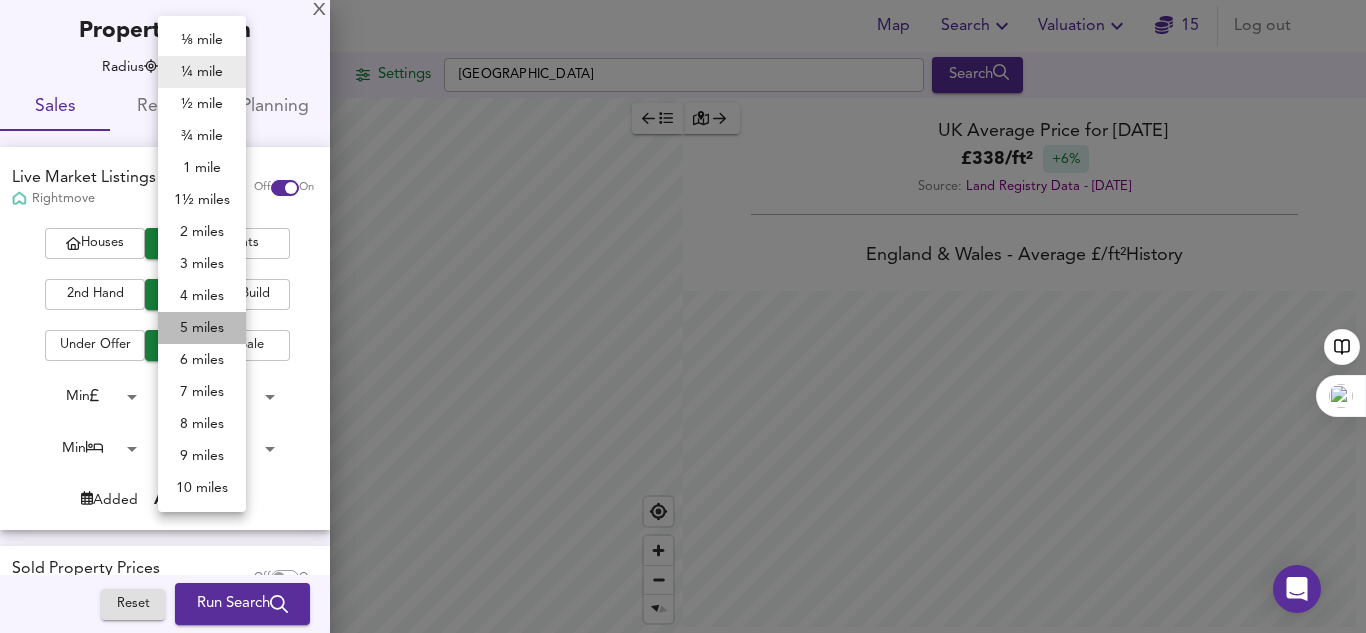 click on "5 miles" at bounding box center (202, 328) 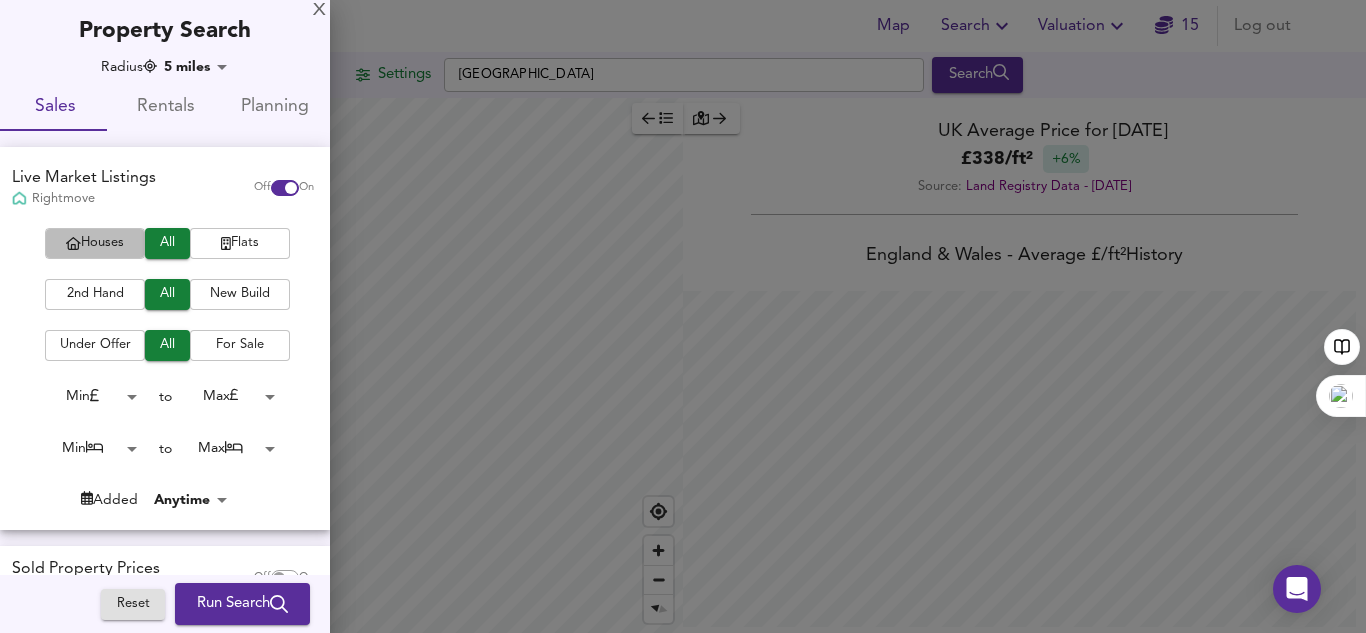 click on "Houses" at bounding box center (95, 243) 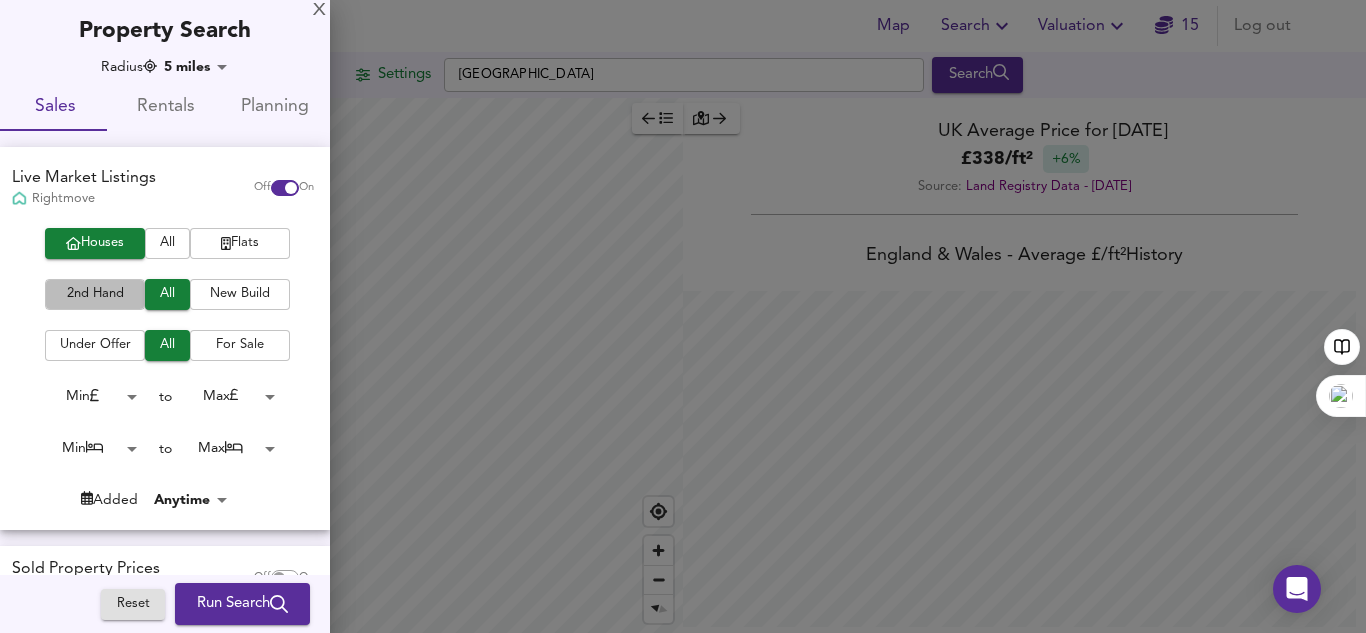 click on "2nd Hand" at bounding box center [95, 294] 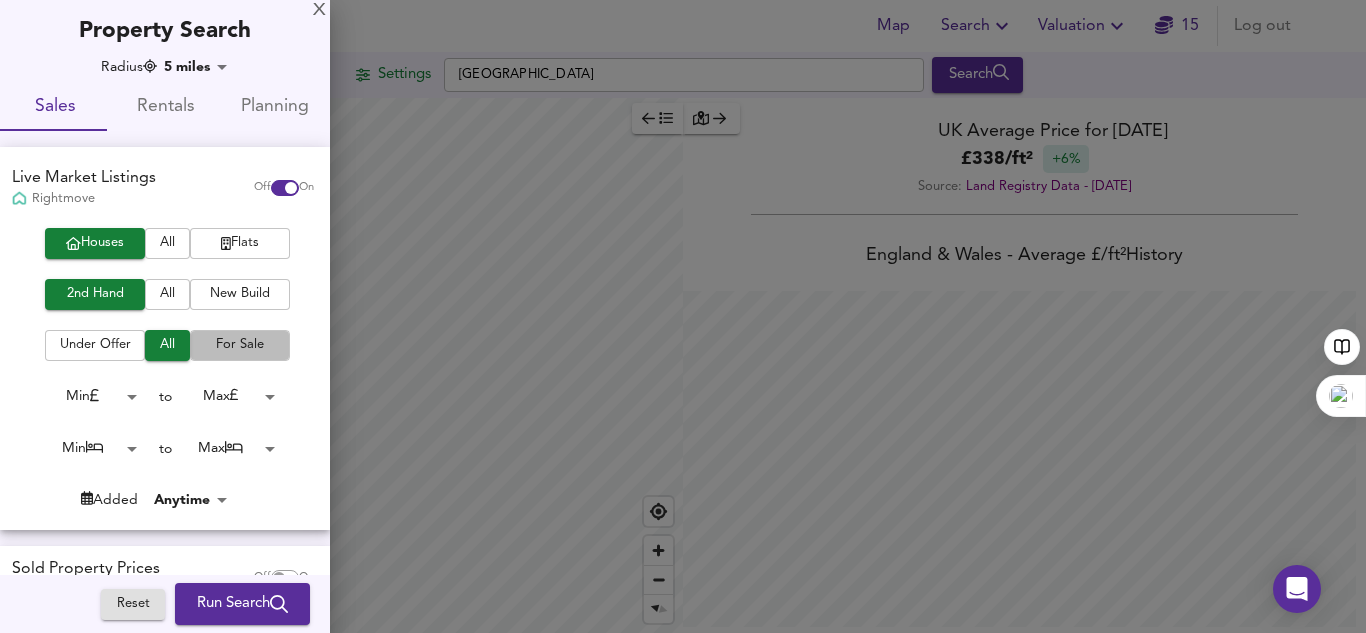 click on "For Sale" at bounding box center (240, 345) 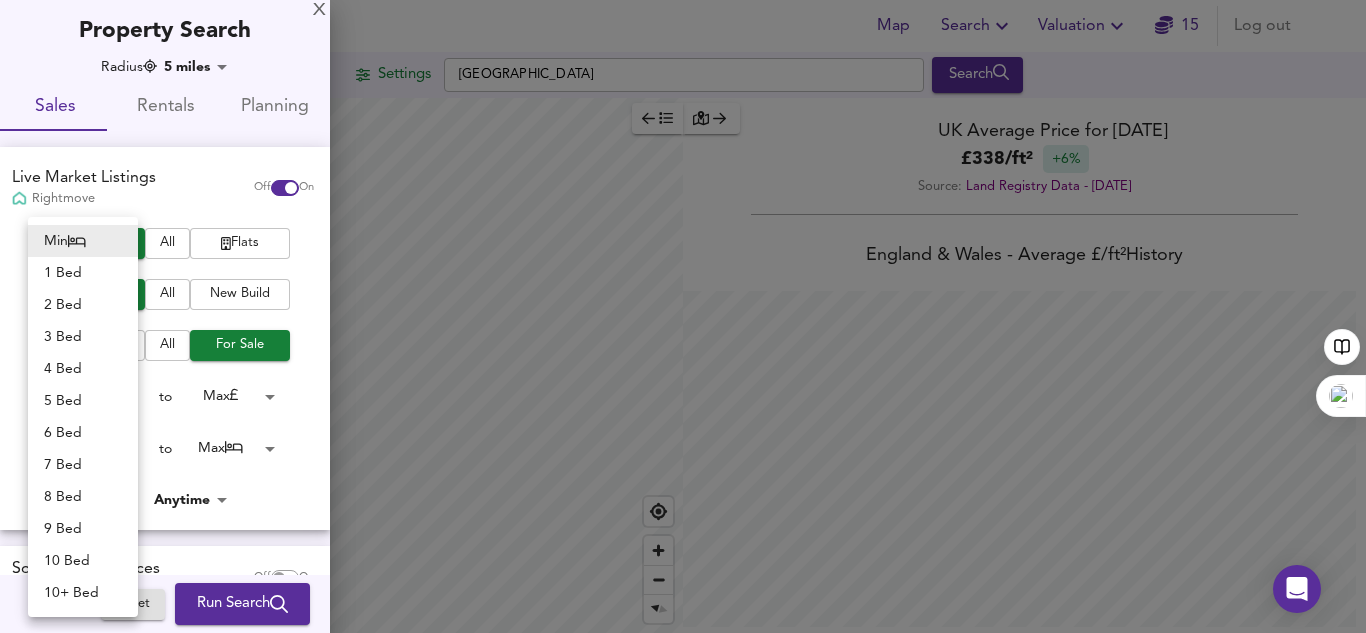 click on "Map Search Valuation    15 Log out        Settings     [GEOGRAPHIC_DATA]        Search              Average Price landworth    £ 584/ft²    £ 351/ft²    £ 230/ft²     UK Average Price   for [DATE] £ 338 / ft²      +6% Source:   Land Registry Data - [DATE] [GEOGRAPHIC_DATA] & [GEOGRAPHIC_DATA] - Average £/ ft²  History [GEOGRAPHIC_DATA] & [GEOGRAPHIC_DATA] - Total Quarterly Sales History X Map Settings Basemap          Default hybrid Heatmap          Average Price landworth 2D   View Dynamic Heatmap   On Show Postcodes Show Boroughs 2D 3D Find Me X Property Search Radius   5 miles 8045 Sales Rentals Planning    Live Market Listings   Rightmove Off   On    Houses All   Flats 2nd Hand All New Build Under Offer All For Sale Min   0 to Max   200000000   Min   0 to Max   50   Added Anytime -1    Sold Property Prices   HM Land Registry Off   On     Room Rentals & Flatshares   SpareRoom   BETA Off   On     Planning Applications Local Authorities Off   On  Reset" at bounding box center (683, 316) 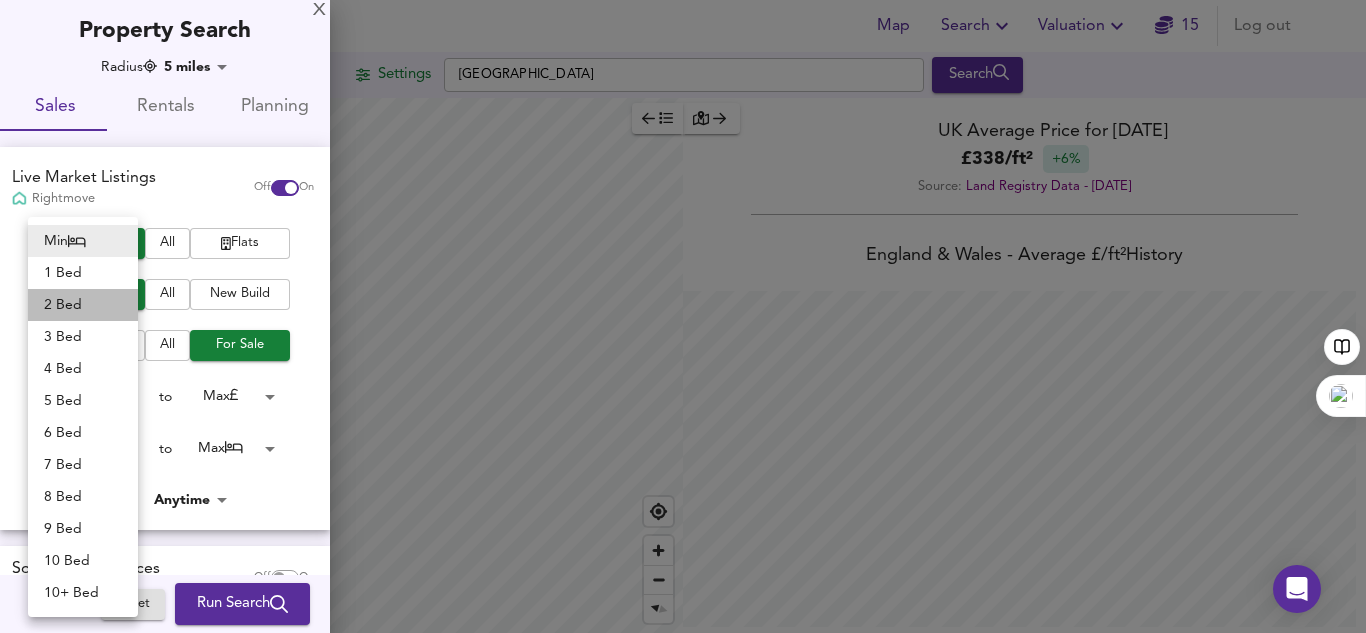 click on "2 Bed" at bounding box center [83, 305] 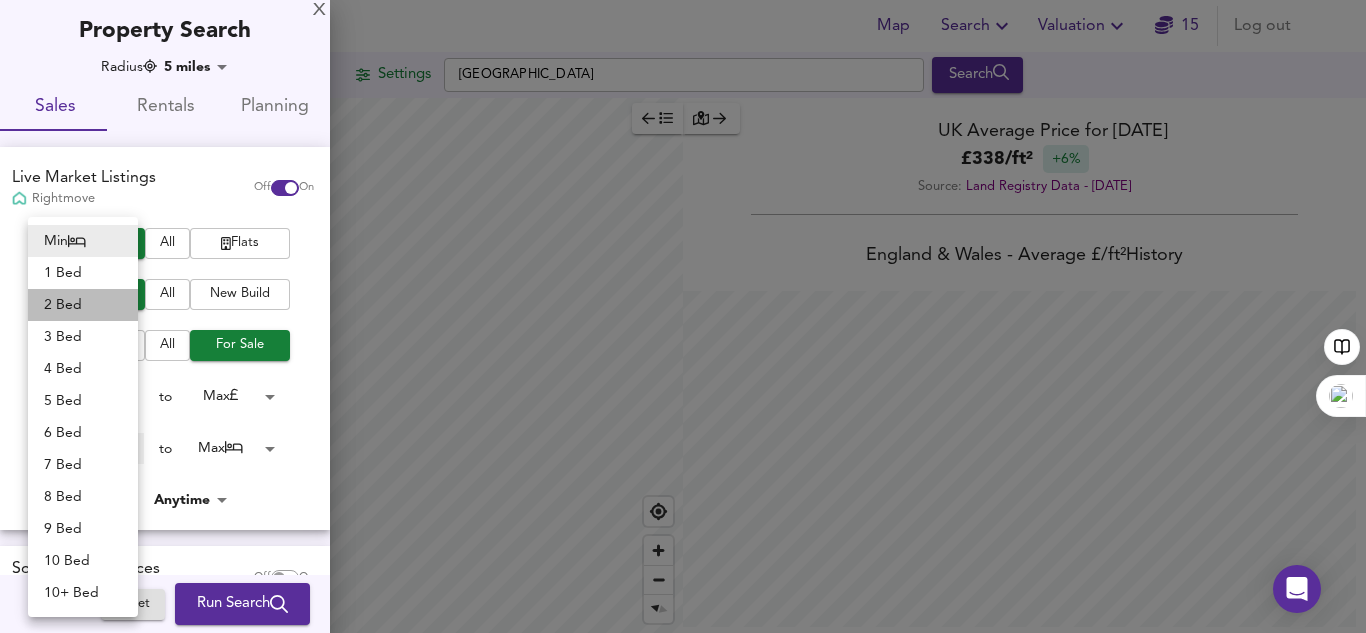 type on "2" 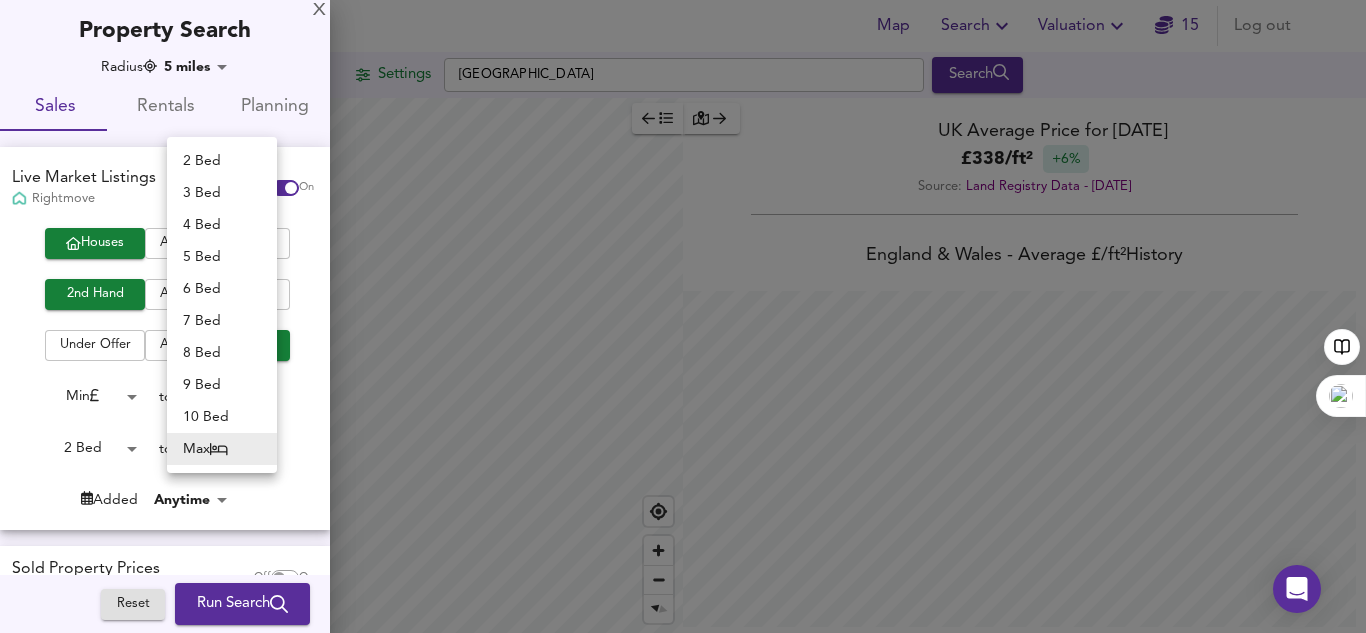 click on "Map Search Valuation    15 Log out        Settings     [GEOGRAPHIC_DATA]        Search              Average Price landworth    £ 584/ft²    £ 351/ft²    £ 230/ft²     UK Average Price   for [DATE] £ 338 / ft²      +6% Source:   Land Registry Data - [DATE] [GEOGRAPHIC_DATA] & [GEOGRAPHIC_DATA] - Average £/ ft²  History [GEOGRAPHIC_DATA] & [GEOGRAPHIC_DATA] - Total Quarterly Sales History X Map Settings Basemap          Default hybrid Heatmap          Average Price landworth 2D   View Dynamic Heatmap   On Show Postcodes Show Boroughs 2D 3D Find Me X Property Search Radius   5 miles 8045 Sales Rentals Planning    Live Market Listings   Rightmove Off   On    Houses All   Flats 2nd Hand All New Build Under Offer All For Sale Min   0 to Max   200000000   2 Bed 2 to Max   50   Added Anytime -1    Sold Property Prices   HM Land Registry Off   On     Room Rentals & Flatshares   SpareRoom   BETA Off   On     Planning Applications Local Authorities Off   On  Reset" at bounding box center (683, 316) 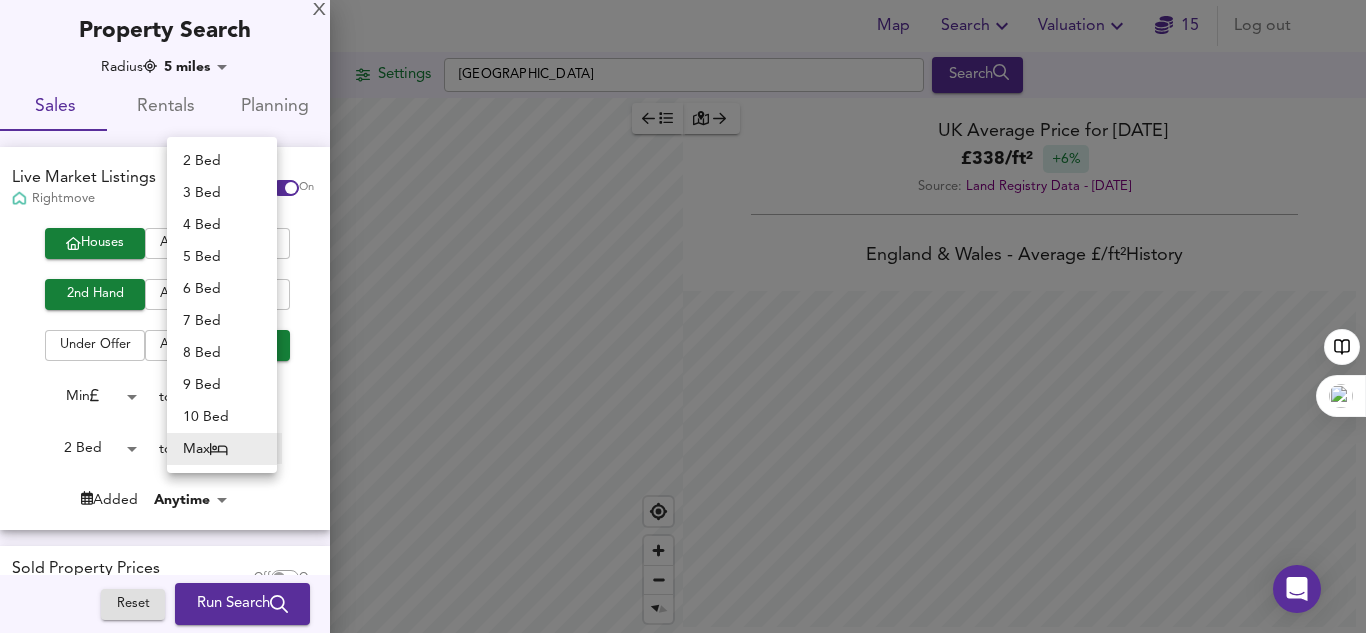 type on "2" 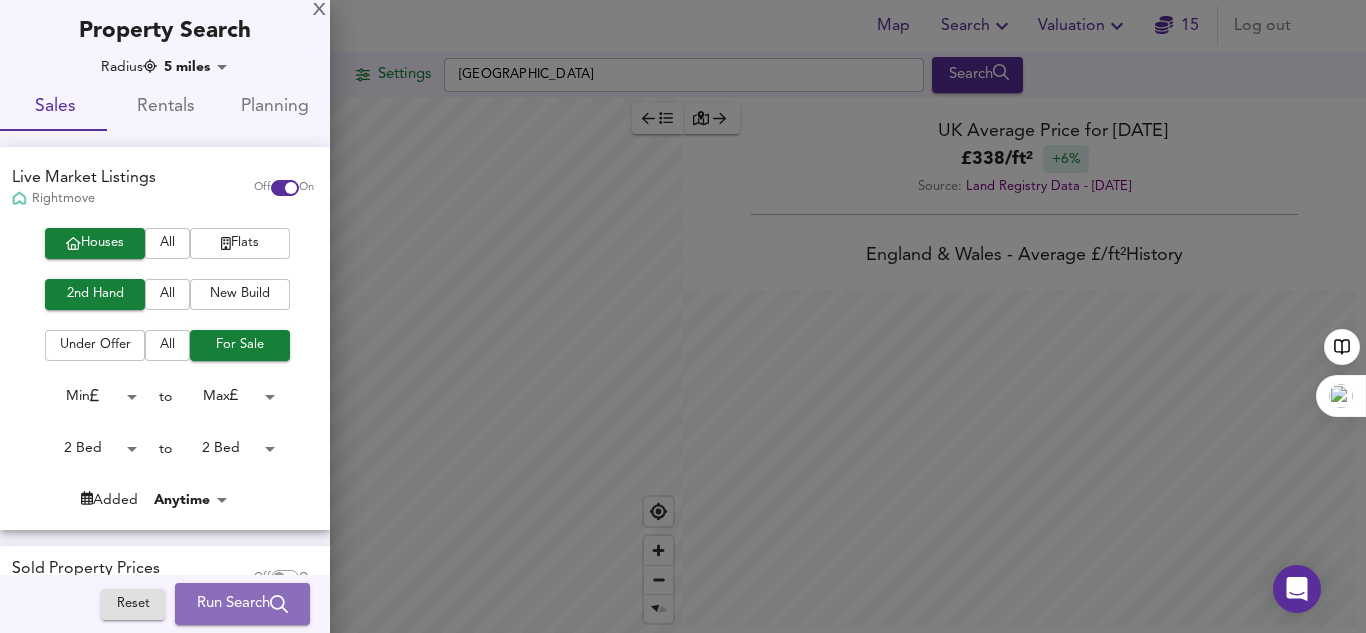 click on "Run Search" at bounding box center (242, 604) 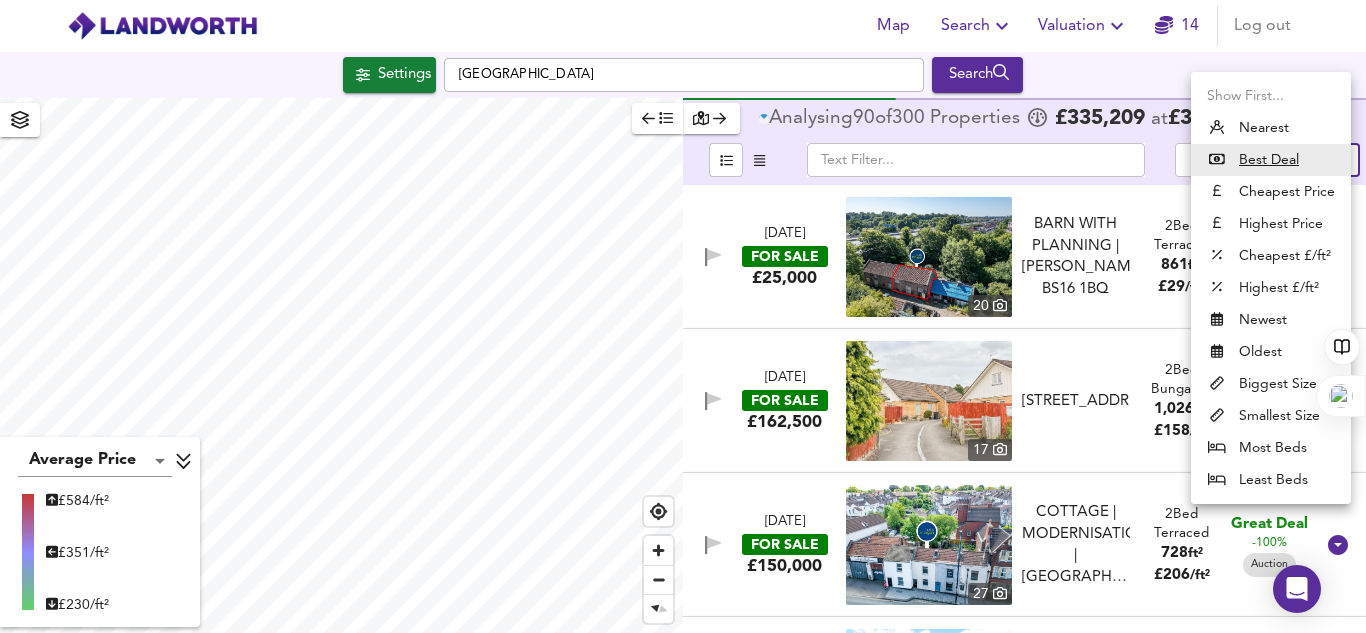 click on "Map Search Valuation    14 Log out        Settings     [GEOGRAPHIC_DATA]        Search              Average Price landworth    £ 584/ft²    £ 351/ft²    £ 230/ft²       Analysing  90  of  300   Propert ies     £ 335,209   at  £ 385 / ft²   average              ​         Sort   bestdeal ​ [DATE] FOR SALE £25,000     20     BARN WITH PLANNING | [PERSON_NAME] BS16 1BQ BARN WITH PLANNING | [PERSON_NAME] BS16 2  Bed   Terraced 861 ft² £ 29 / ft²   Great Deal -100% Auction [DATE] FOR SALE £162,500     [STREET_ADDRESS][GEOGRAPHIC_DATA] 2  Bed   Bungalow 1,026 ft² £ 158 / ft²   Great Deal -100% Shared Ownership [DATE] FOR SALE £150,000     27     COTTAGE | [STREET_ADDRESS][PERSON_NAME] COTTAGE | MODERNISATION | [GEOGRAPHIC_DATA][PERSON_NAME] 2  Bed   Terraced 728 ft² £ 206 / ft²   Great Deal -100% Auction [DATE] FOR SALE £145,000     [STREET_ADDRESS]" at bounding box center (683, 316) 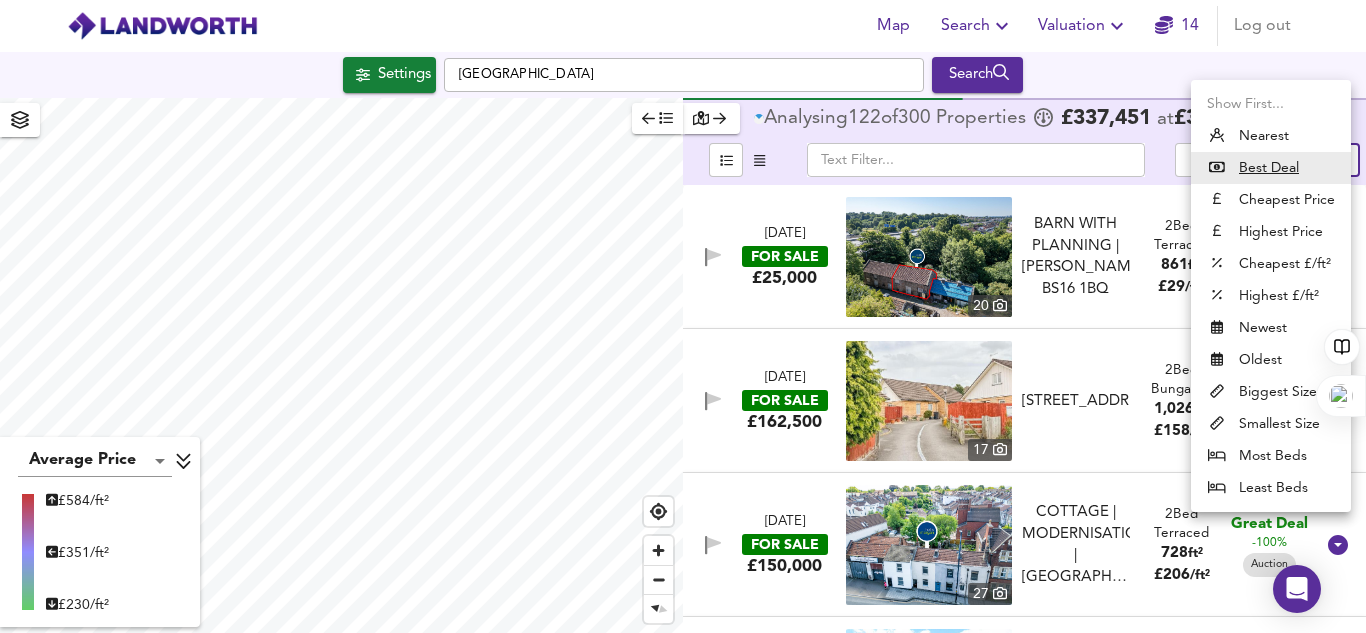 click on "Biggest Size" at bounding box center (1271, 392) 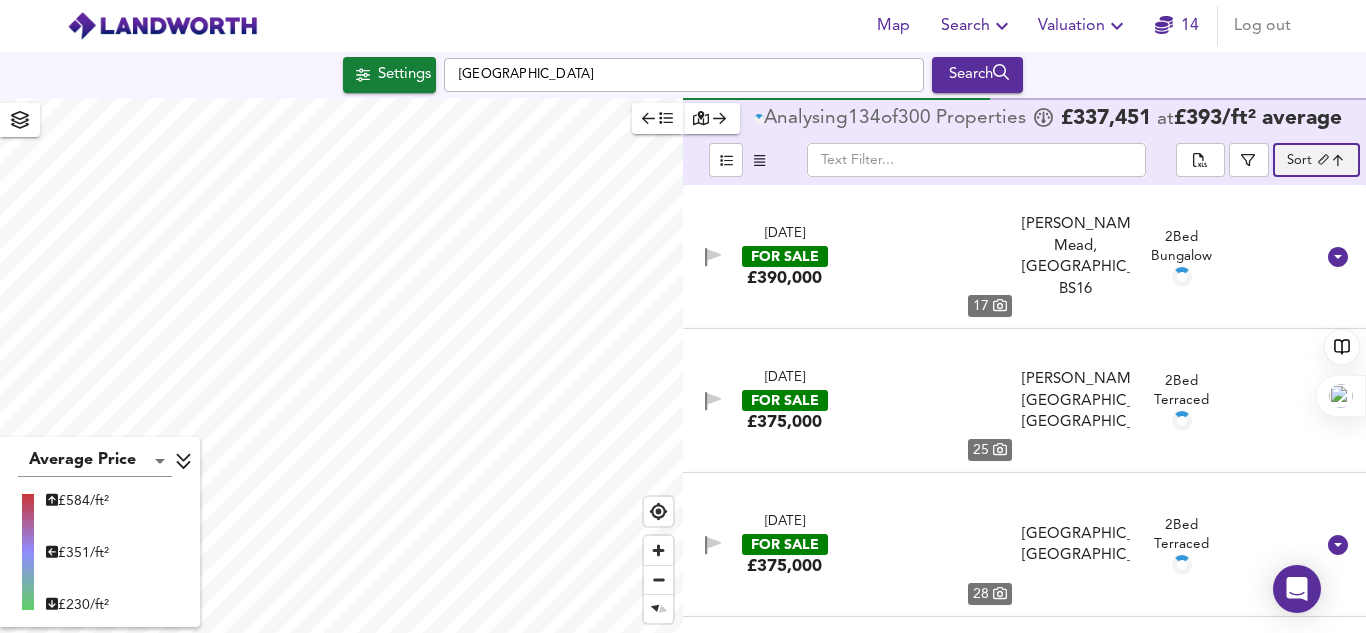 type on "biggest" 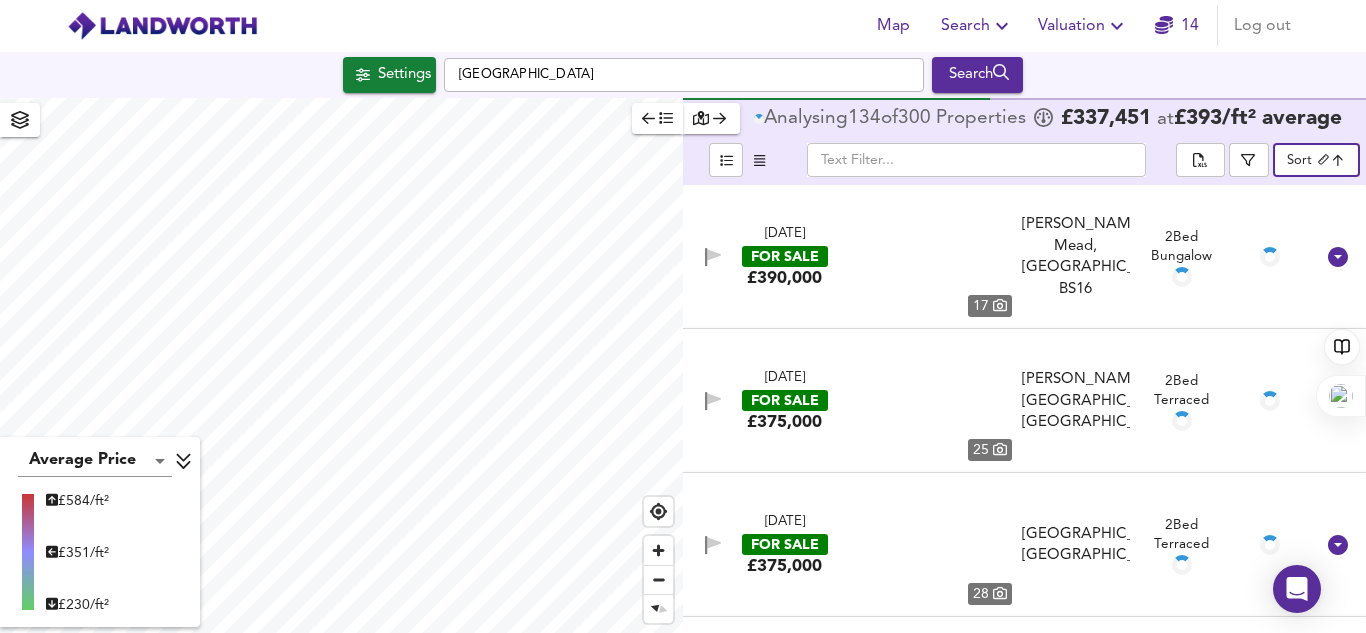 click on "[DATE] FOR SALE £375,000     [STREET_ADDRESS][GEOGRAPHIC_DATA][PERSON_NAME][PERSON_NAME]" at bounding box center (1000, 401) 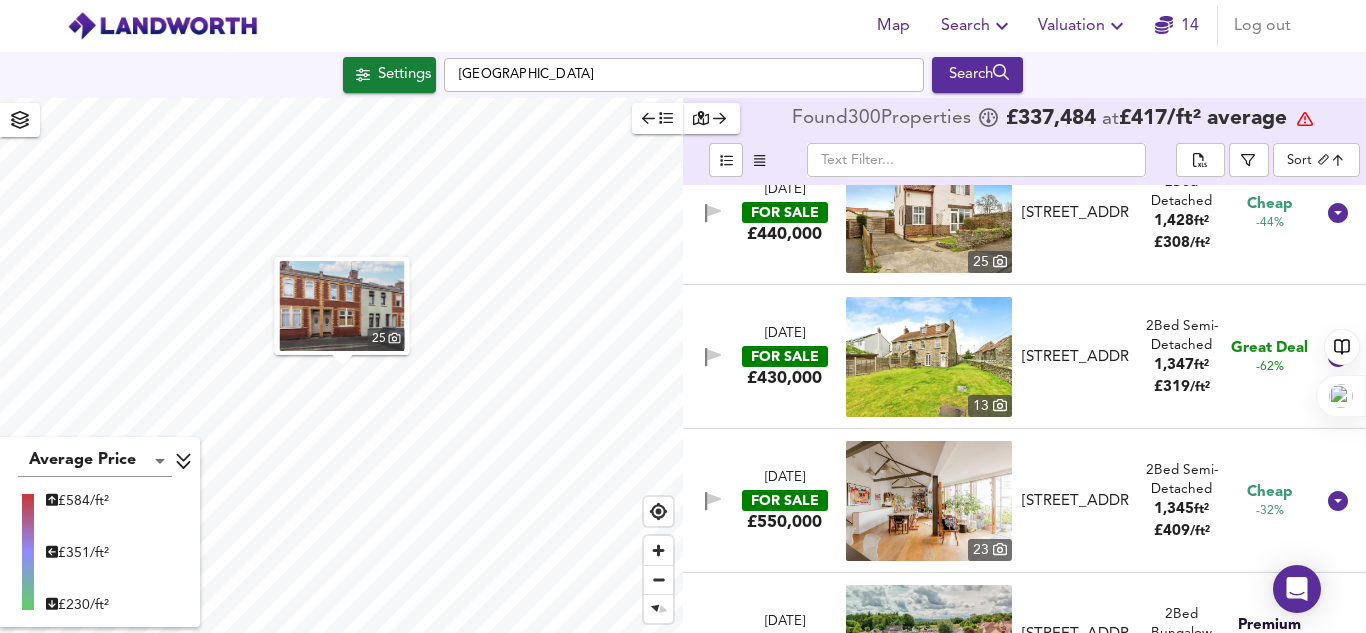 scroll, scrollTop: 0, scrollLeft: 0, axis: both 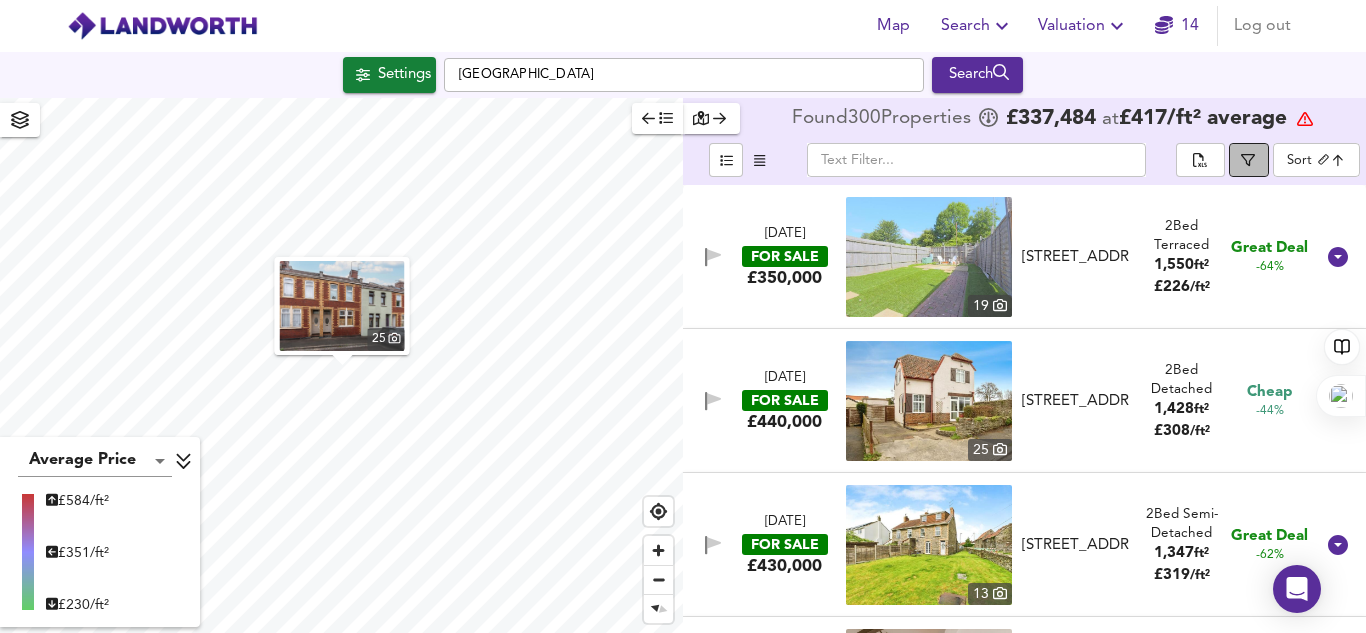 click 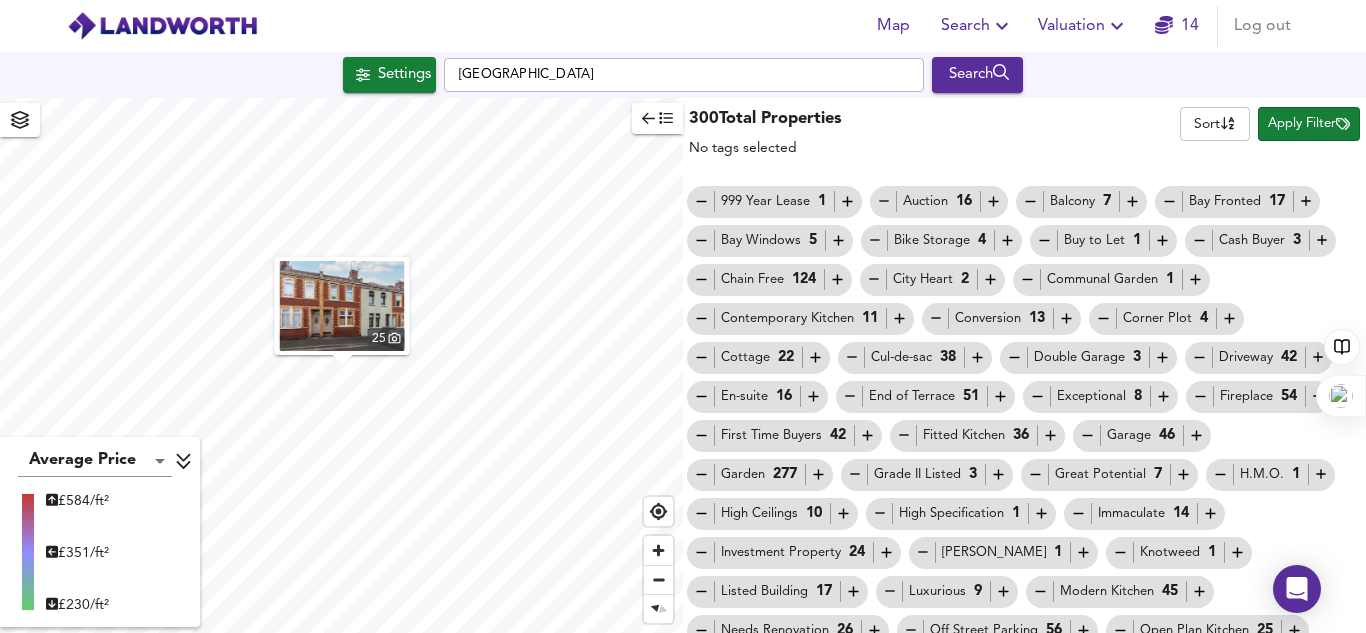 click 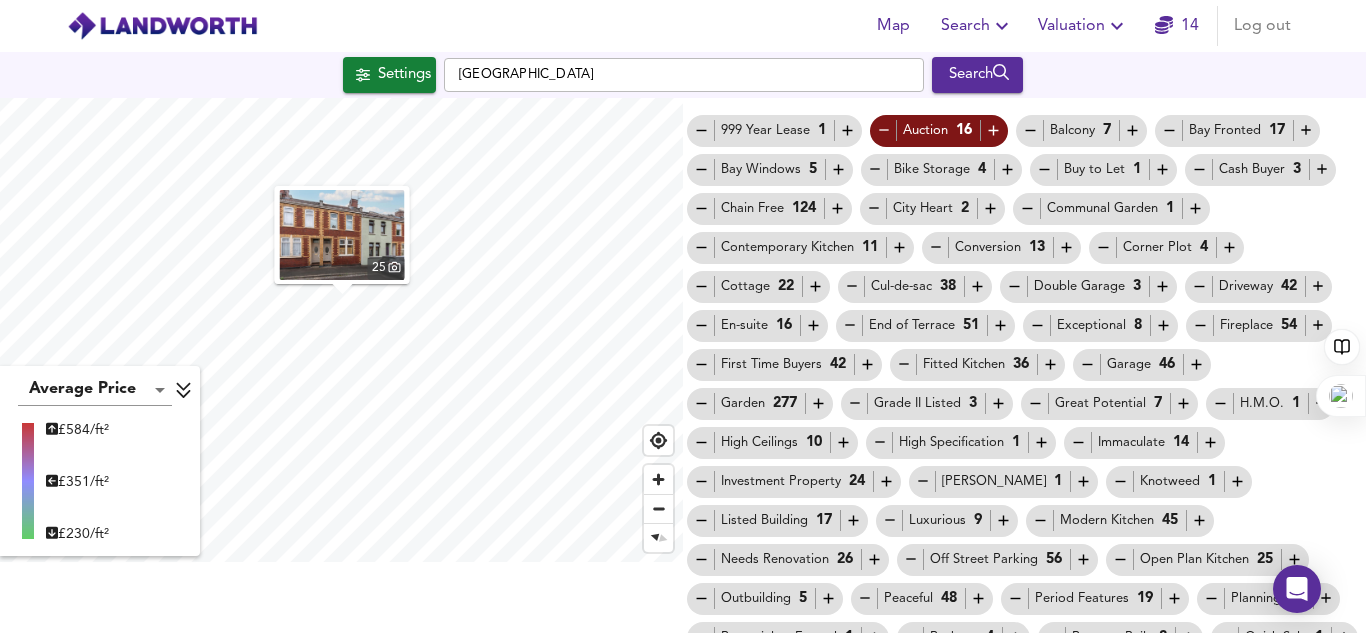 scroll, scrollTop: 72, scrollLeft: 0, axis: vertical 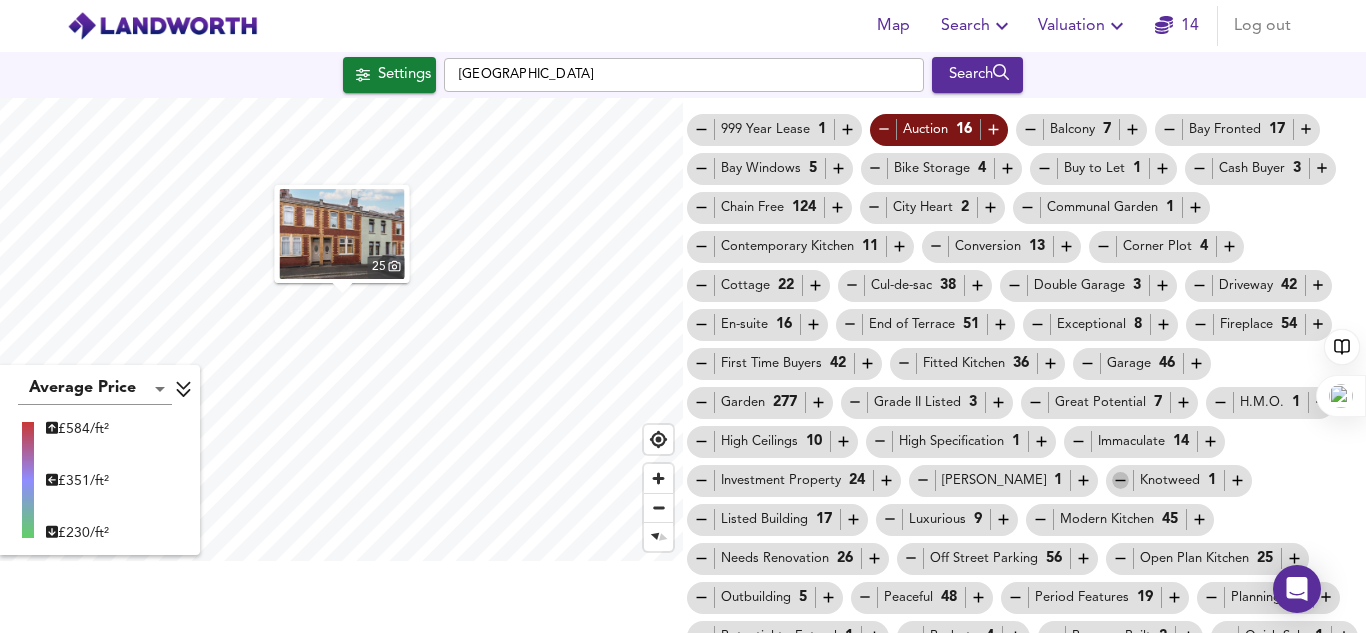 click 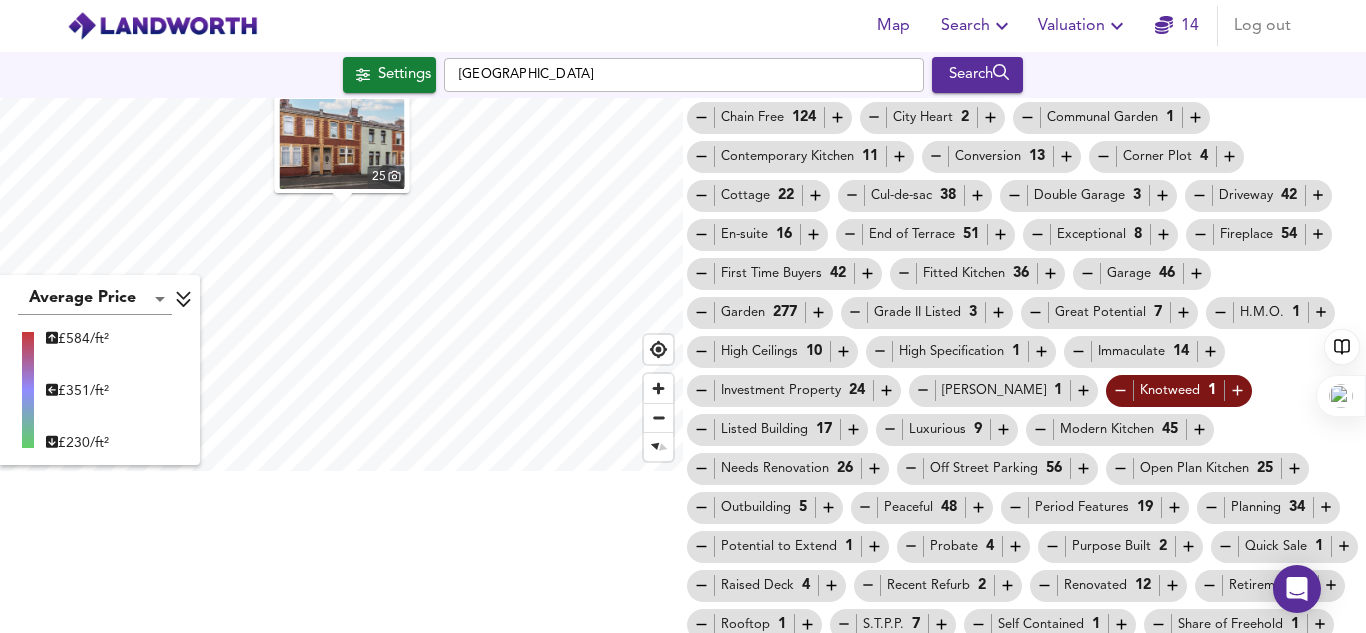 scroll, scrollTop: 168, scrollLeft: 0, axis: vertical 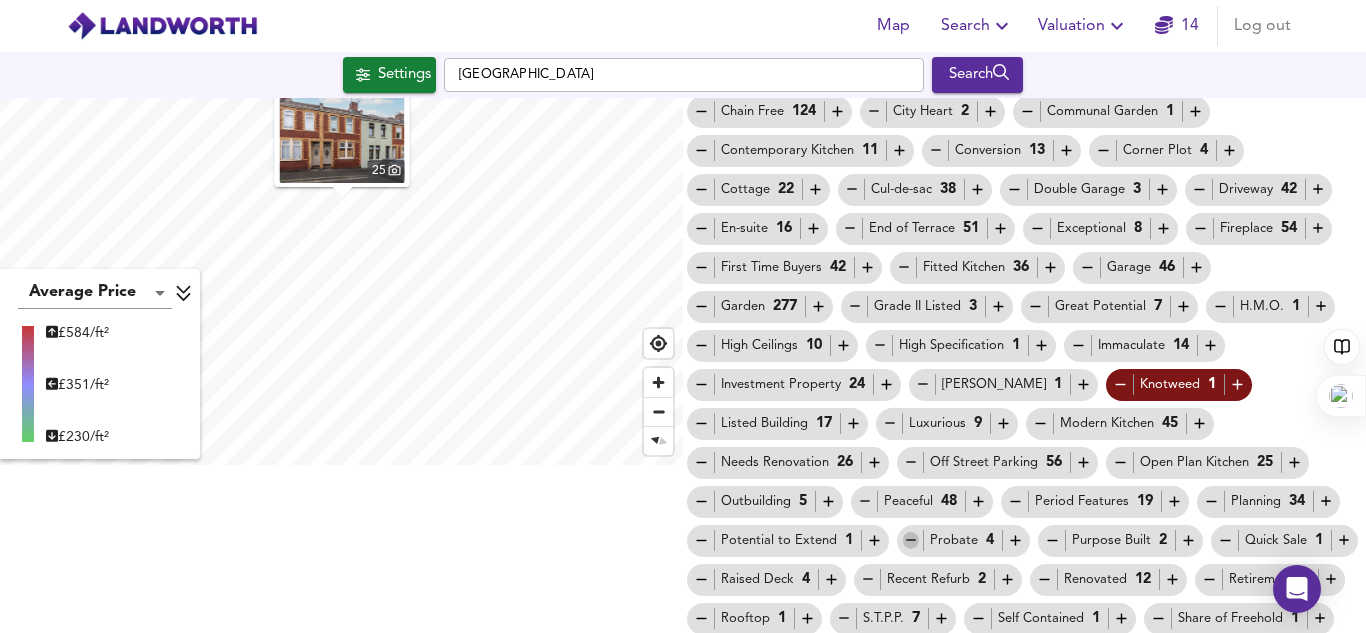 click 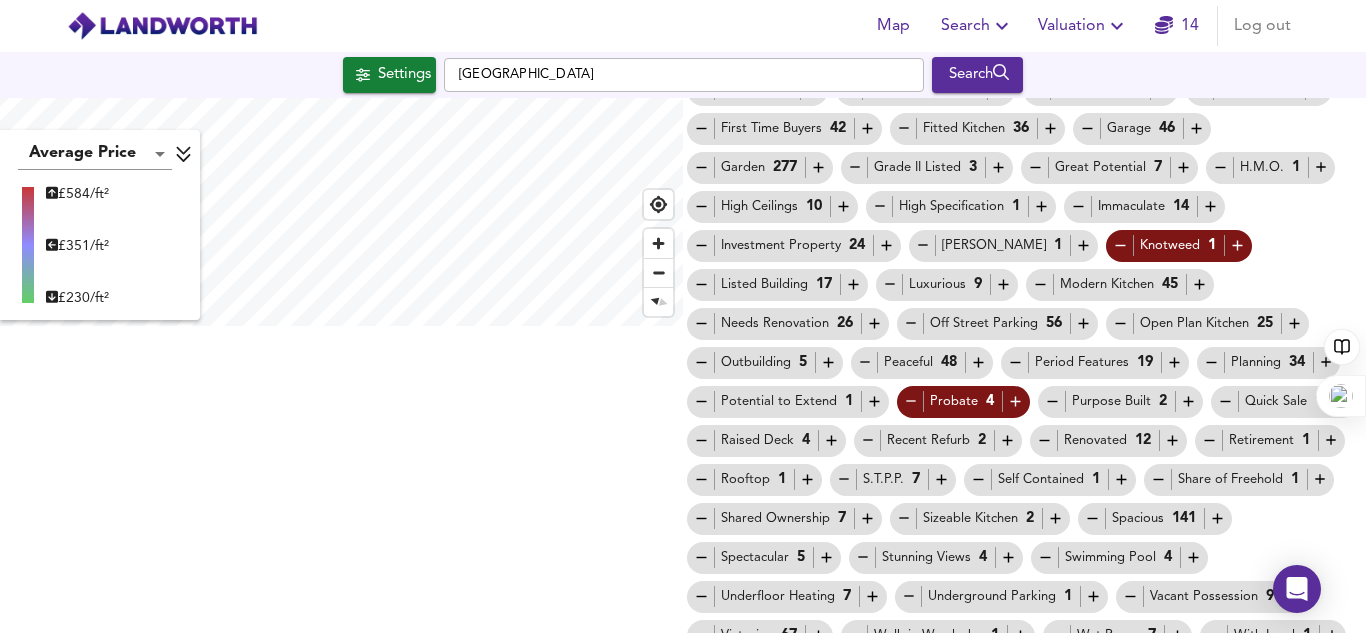 scroll, scrollTop: 308, scrollLeft: 0, axis: vertical 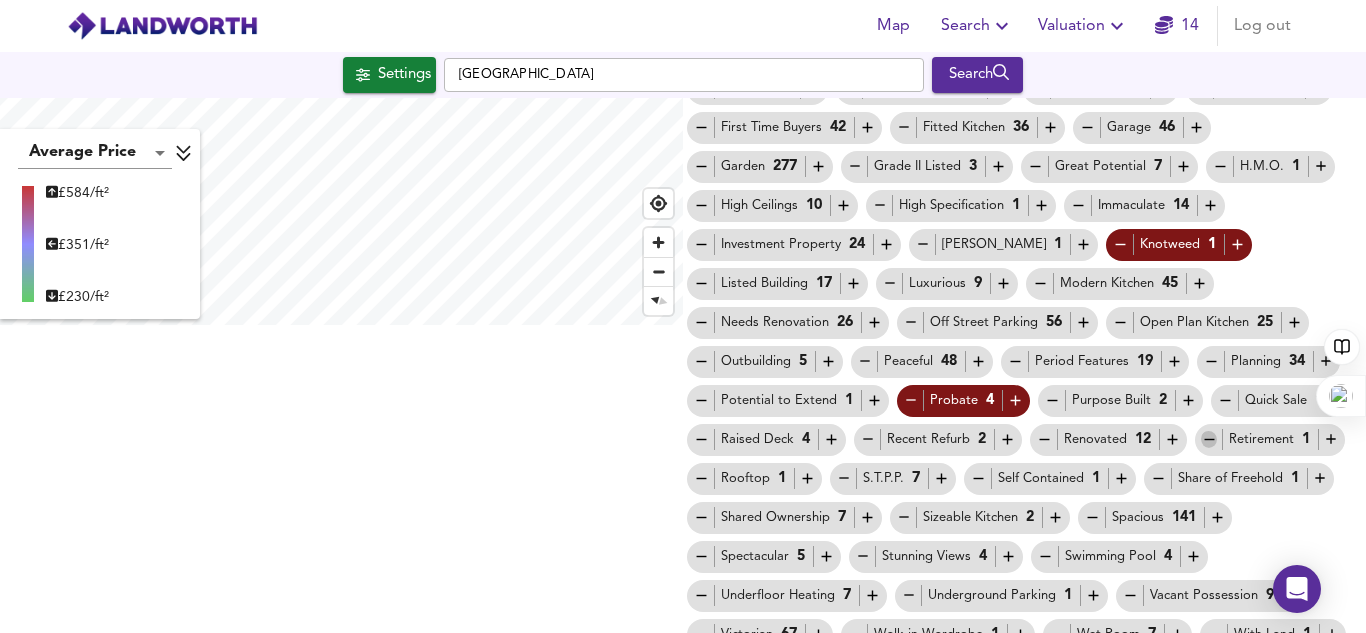 click 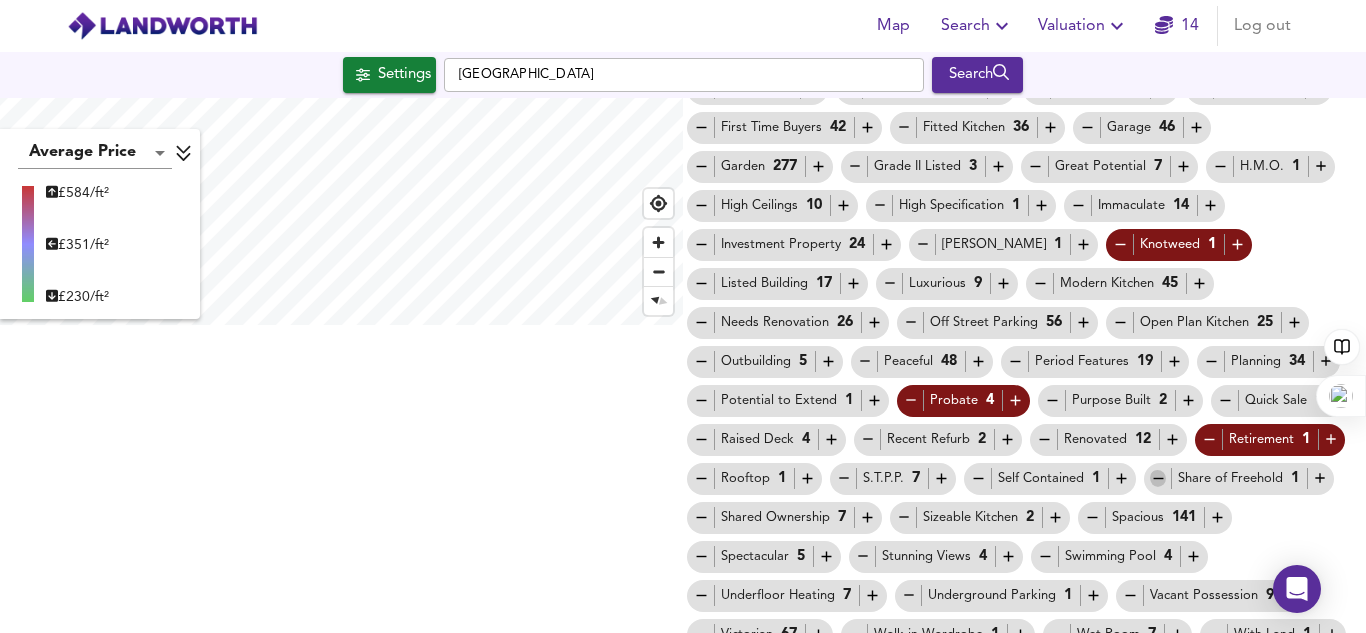 click 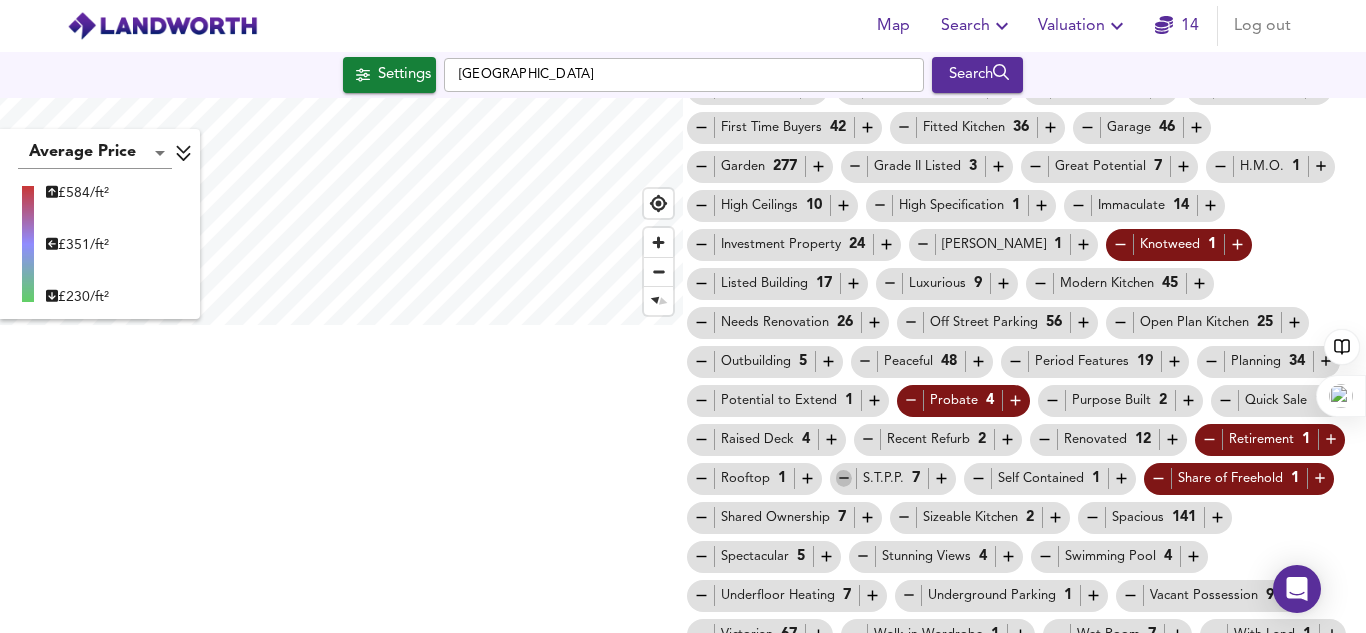 click 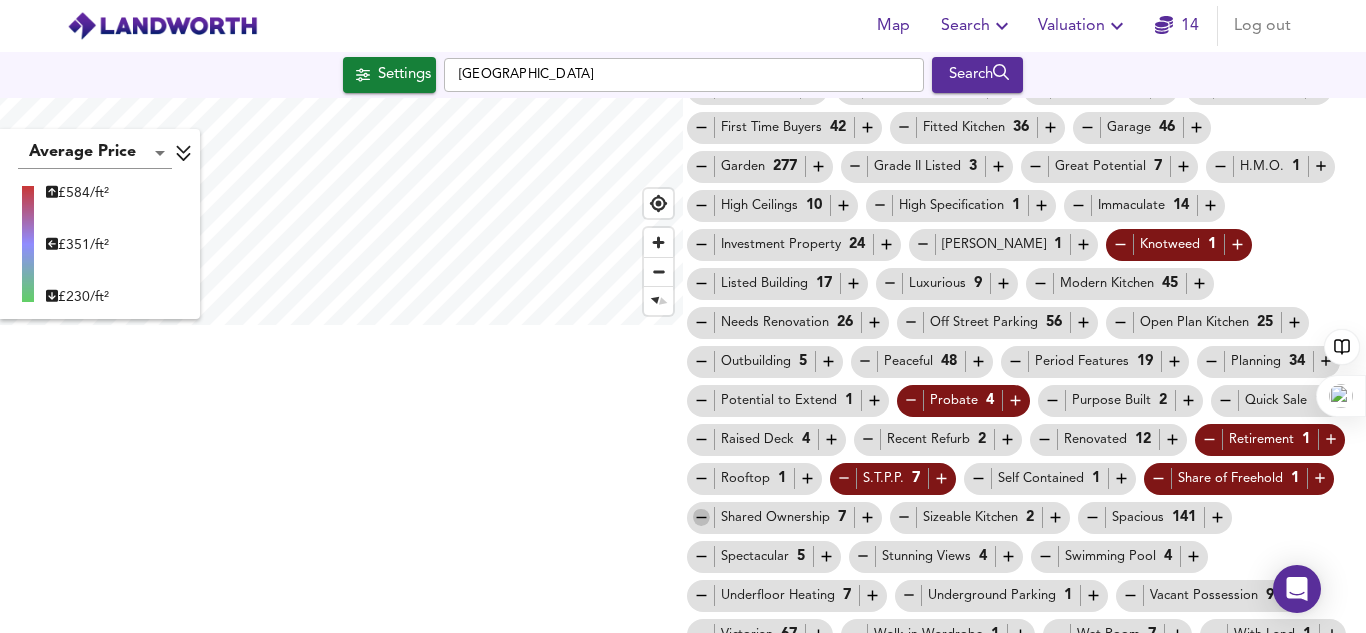 click 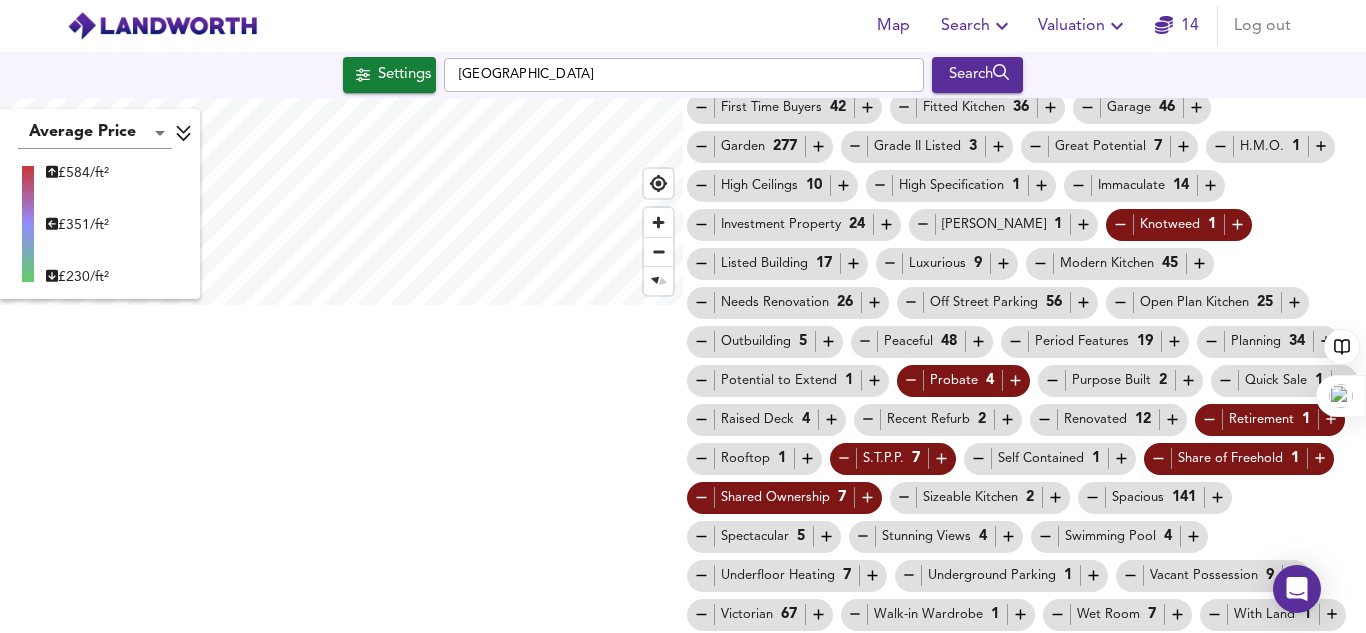 scroll, scrollTop: 0, scrollLeft: 0, axis: both 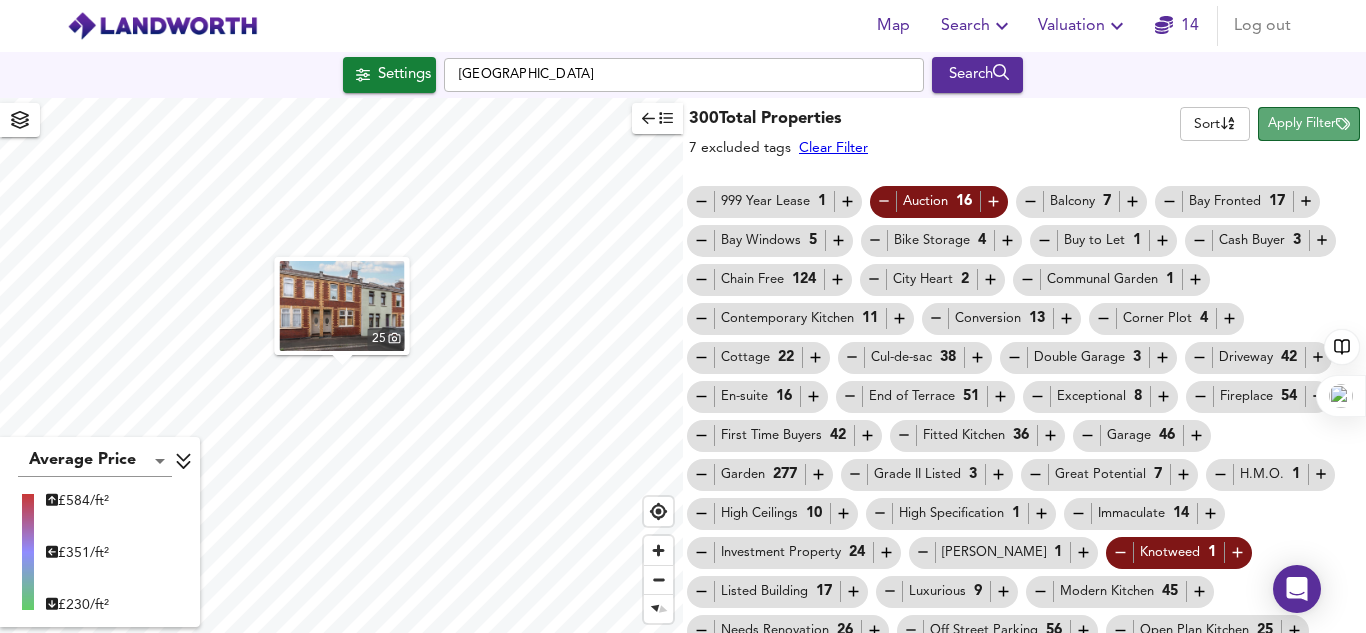 click on "Apply Filter" at bounding box center [1309, 124] 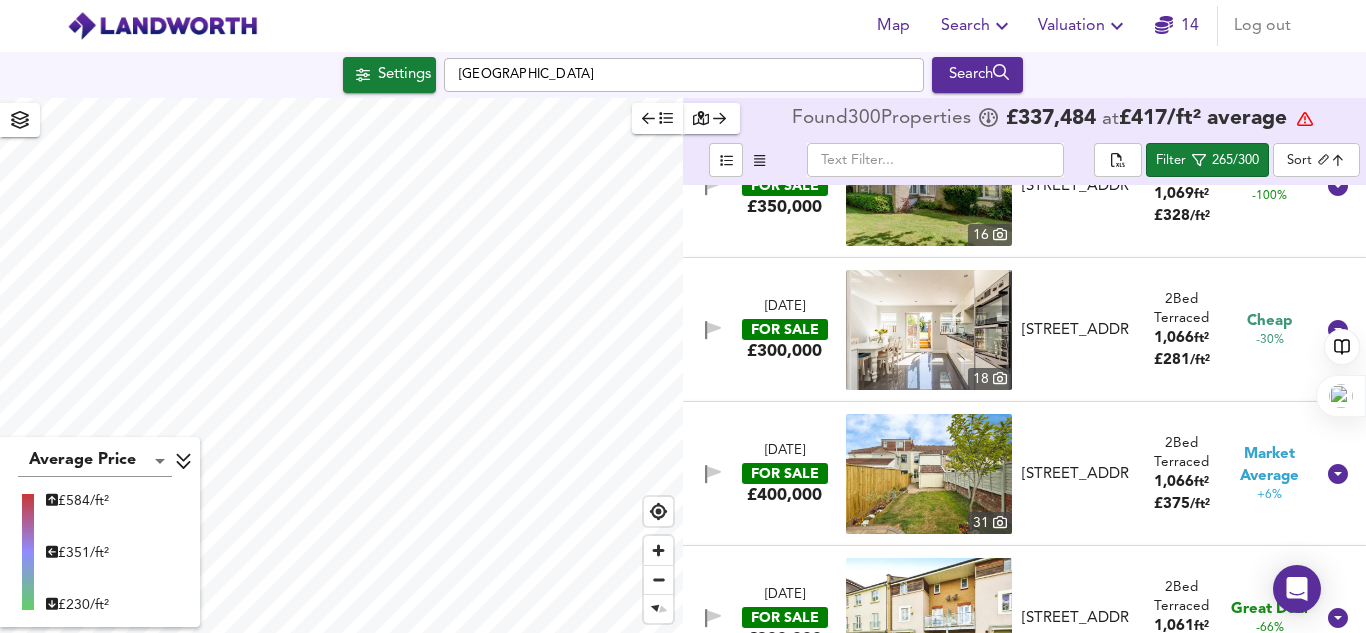 scroll, scrollTop: 3814, scrollLeft: 0, axis: vertical 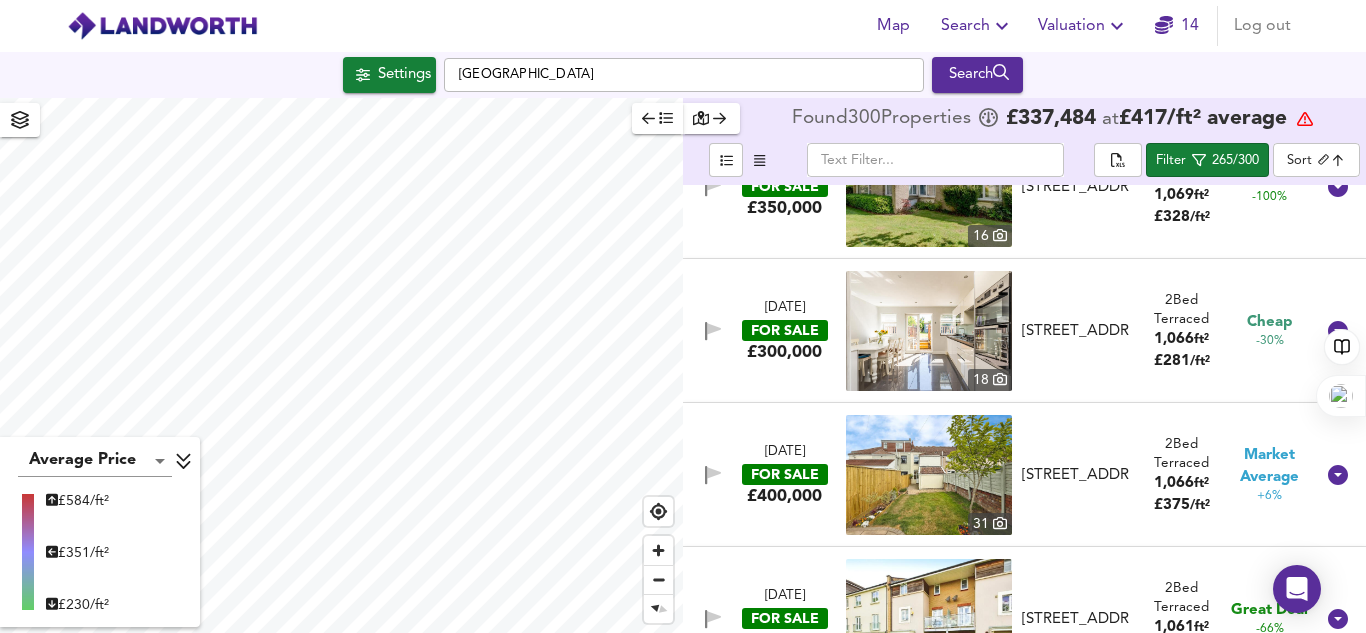 click on "Map Search Valuation    14 Log out        Settings     [GEOGRAPHIC_DATA]        Search              Average Price landworth    £ 584/ft²    £ 351/ft²    £ 230/ft²     Found  300  Propert ies     £ 337,484   at  £ 417 / ft²   average              ​       Filter 265/300   Sort   biggest ​ [DATE] FOR SALE £350,000     [STREET_ADDRESS][GEOGRAPHIC_DATA][STREET_ADDRESS] 2  Bed   Terraced 1,550 ft² £ 226 / ft²   Great Deal -64% [DATE] FOR SALE £440,000     [STREET_ADDRESS] 2  Bed   Detached 1,428 ft² £ 308 / ft²   Cheap -44% [DATE] FOR SALE £430,000     [STREET_ADDRESS] 2  Bed   Semi-Detached 1,347 ft² £ 319 / ft²   Great Deal -62% [DATE] FOR SALE £350,000     [STREET_ADDRESS] 2  Bed   1,292 ft²" at bounding box center [683, 316] 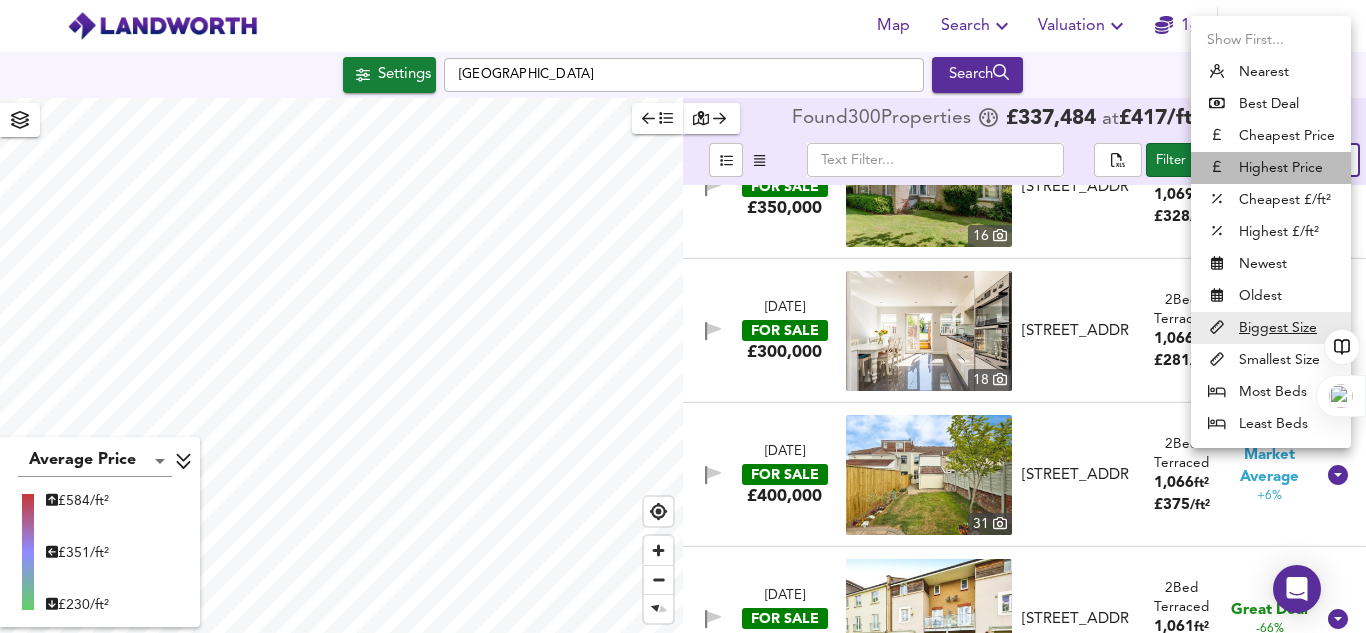 click on "Highest Price" at bounding box center (1271, 168) 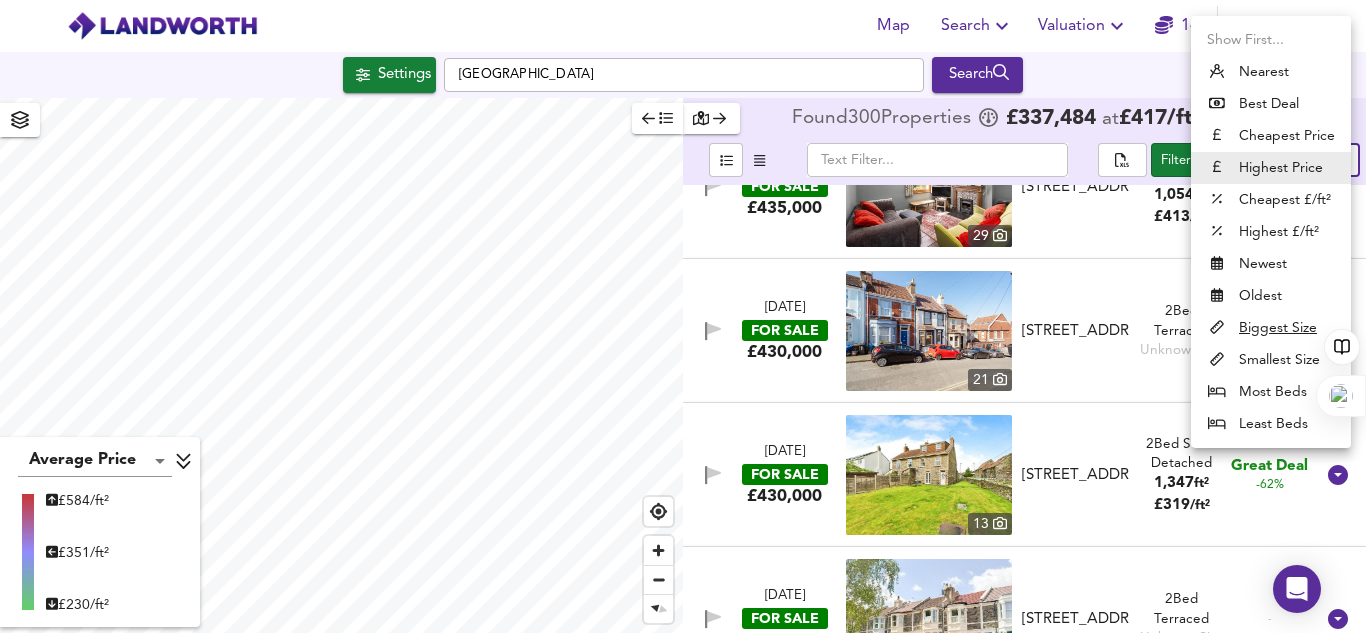 click on "Map Search Valuation    14 Log out        Settings     [GEOGRAPHIC_DATA]        Search              Average Price landworth    £ 584/ft²    £ 351/ft²    £ 230/ft²     Found  300  Propert ies     £ 337,484   at  £ 417 / ft²   average              ​       Filter 265/300   Sort   expensive ​ [DATE] FOR SALE £875,000     [STREET_ADDRESS] 2  Bed   End of Terrace 1,102 ft² £ 794 / ft²   Premium Price +100% [DATE] FOR SALE £695,000     [GEOGRAPHIC_DATA][STREET_ADDRESS][PERSON_NAME] [GEOGRAPHIC_DATA][PERSON_NAME] 2  Bed   House 1,184 ft² £ 587 / ft²   Market Average -1% [DATE] FOR SALE £630,000     [STREET_ADDRESS] [GEOGRAPHIC_DATA], [GEOGRAPHIC_DATA] 1BQ 2  Bed   End of Terrace 1,020 ft² £ 618 / ft²   Expensive +50% [DATE] FOR SALE £600,000     16     Beautiful [GEOGRAPHIC_DATA] in [PERSON_NAME][GEOGRAPHIC_DATA], [GEOGRAPHIC_DATA], BS8 4DA 2" at bounding box center (683, 316) 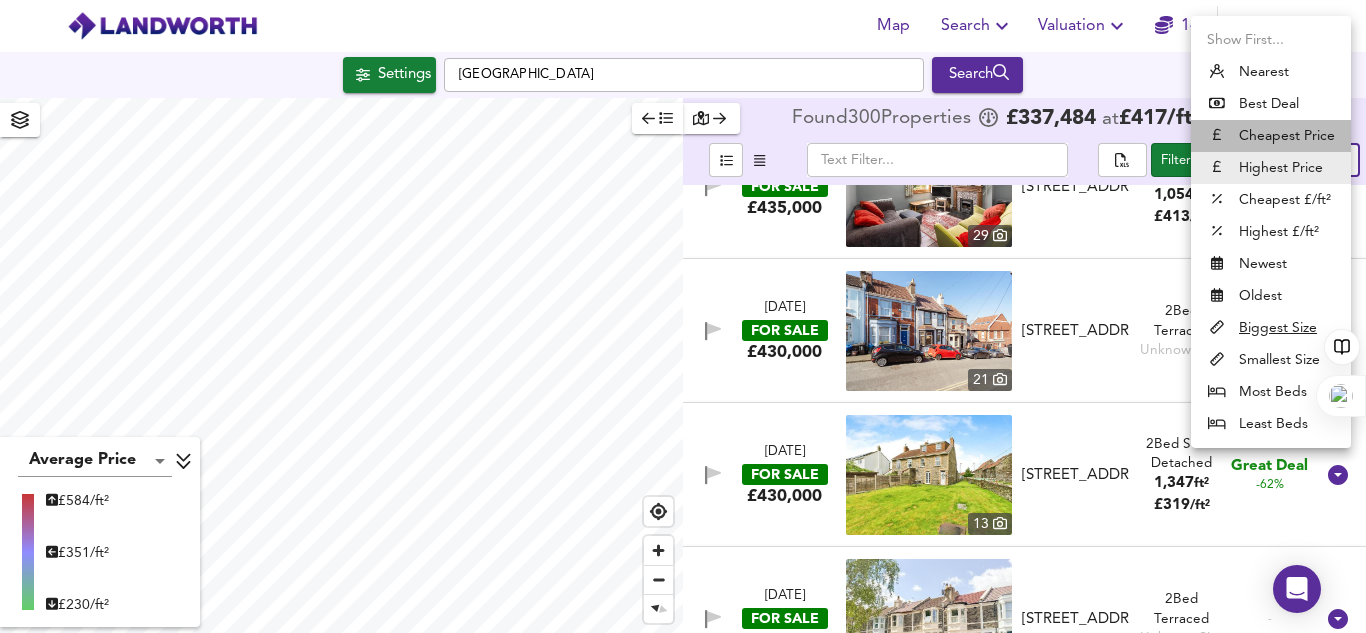 click on "Cheapest Price" at bounding box center (1271, 136) 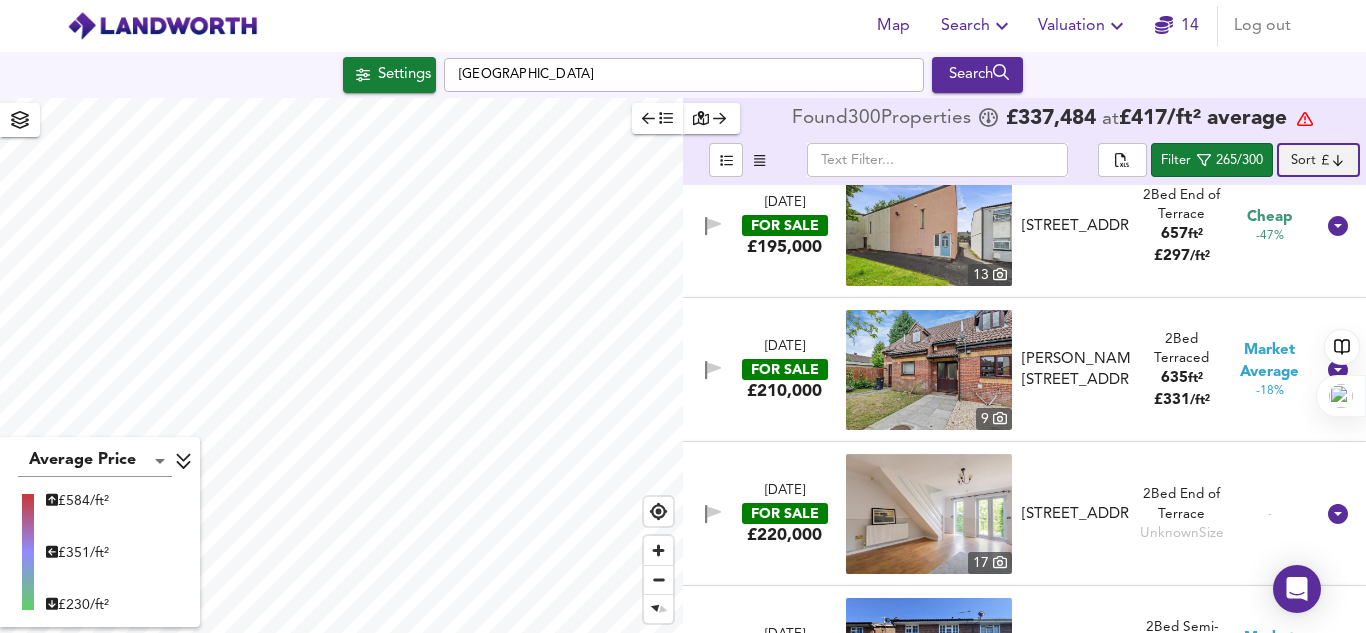 scroll, scrollTop: 9, scrollLeft: 0, axis: vertical 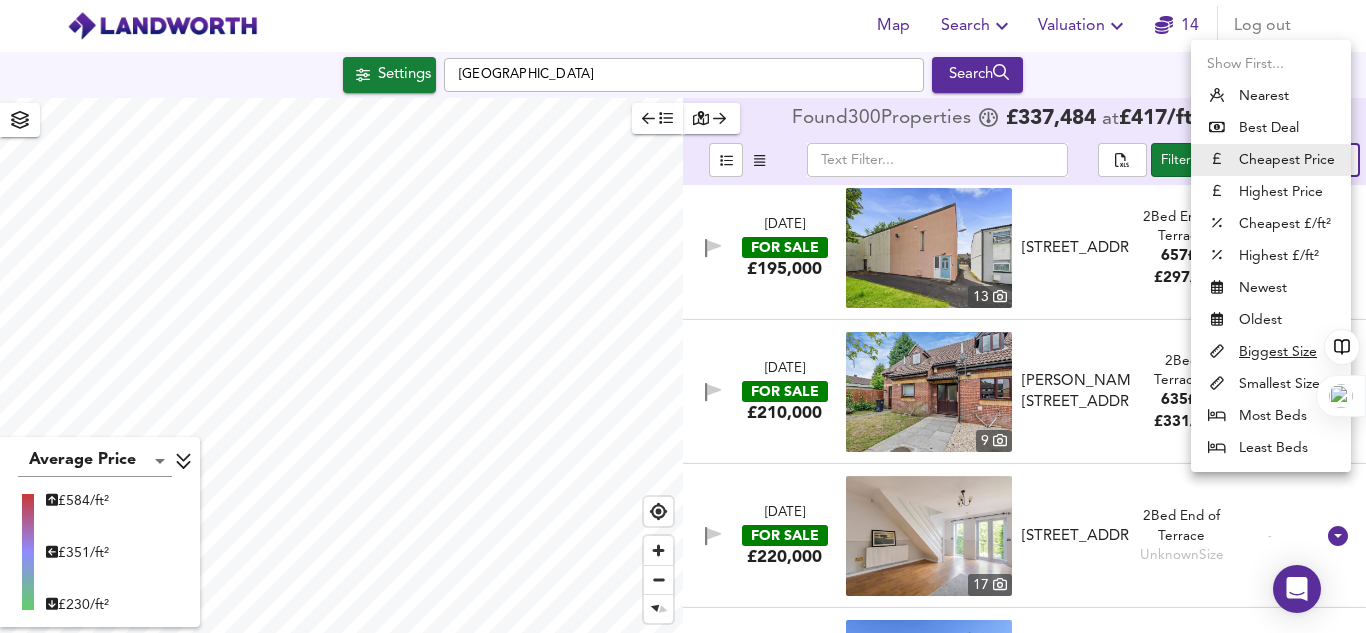 click on "Map Search Valuation    14 Log out        Settings     [GEOGRAPHIC_DATA]        Search              Average Price landworth    £ 584/ft²    £ 351/ft²    £ 230/ft²     Found  300  Propert ies     £ 337,484   at  £ 417 / ft²   average              ​       Filter 265/300   Sort   cheapest ​ [DATE] FOR SALE £195,000     [STREET_ADDRESS][GEOGRAPHIC_DATA] 2  Bed   End of Terrace 657 ft² £ 297 / ft²   Cheap -47% [DATE] FOR SALE £210,000     [STREET_ADDRESS][PERSON_NAME][PERSON_NAME] 2  Bed   Terraced 635 ft² £ 331 / ft²   Market Average -18% [DATE] FOR SALE £220,000     [STREET_ADDRESS][GEOGRAPHIC_DATA] 2  Bed   End of Terrace Unknown  Size   - [DATE] FOR SALE £225,000     [STREET_ADDRESS][GEOGRAPHIC_DATA], Pill 2  Bed   Semi-Detached 541 ft² £ 416 / ft²   Market Average +16% [DATE]   2" at bounding box center [683, 316] 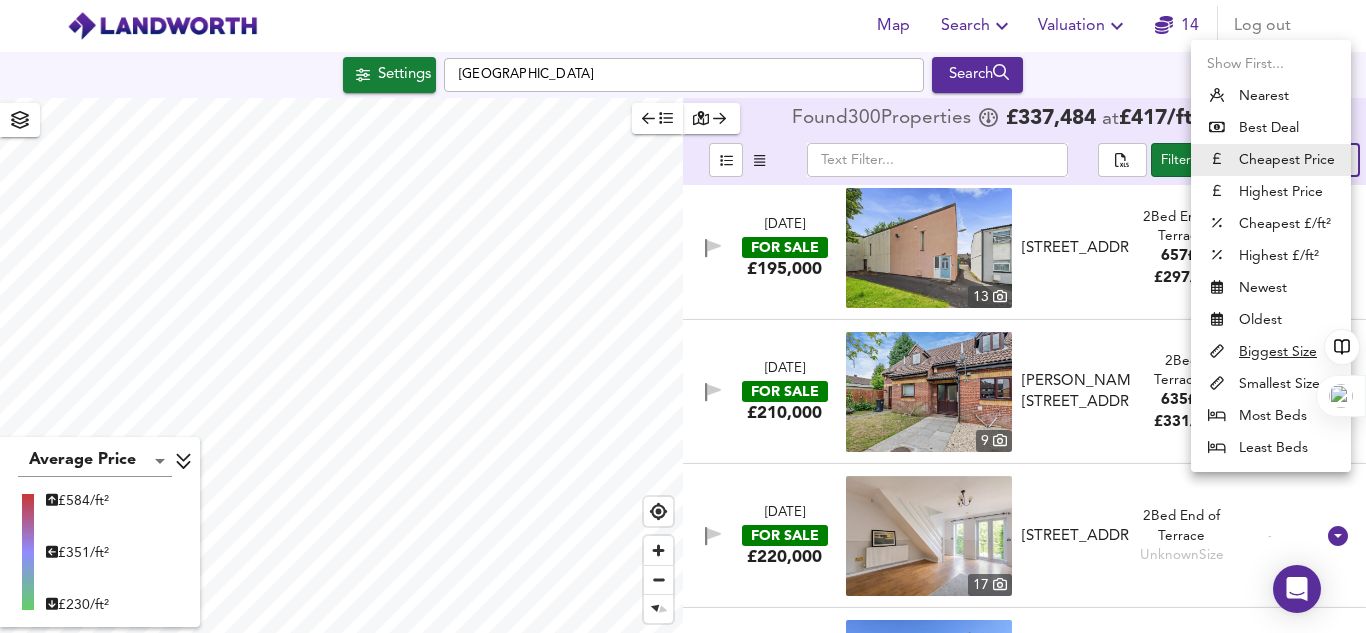 type on "biggest" 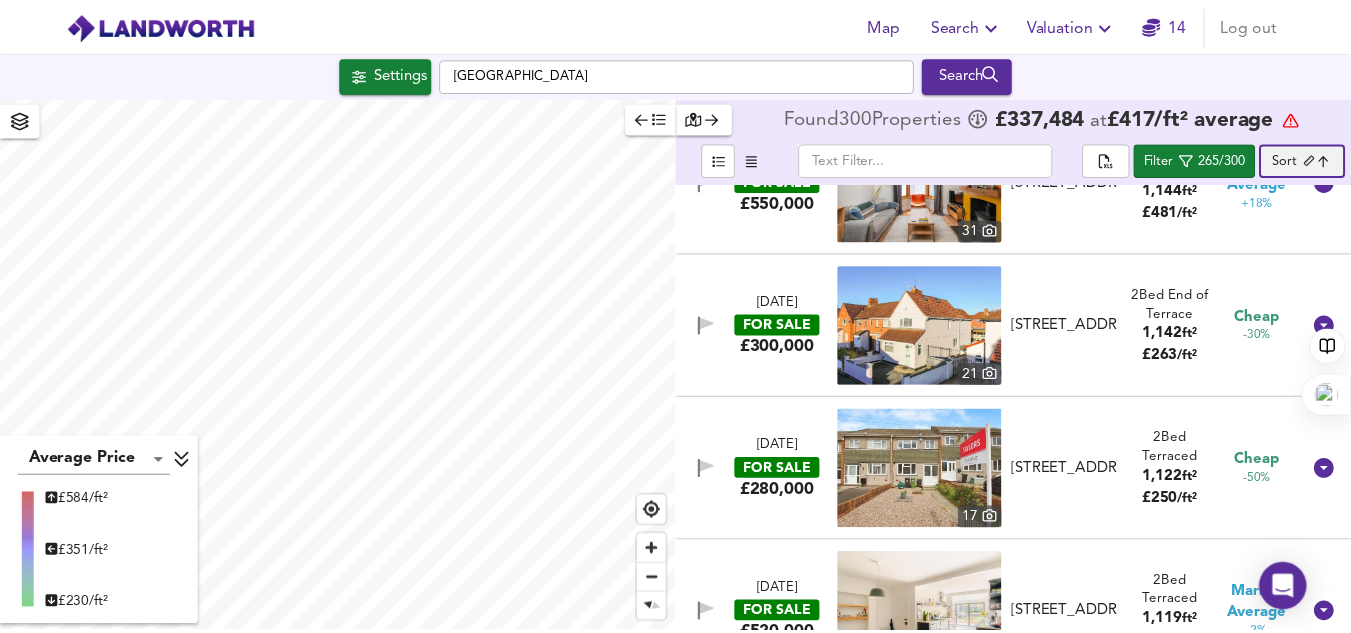 scroll, scrollTop: 2092, scrollLeft: 0, axis: vertical 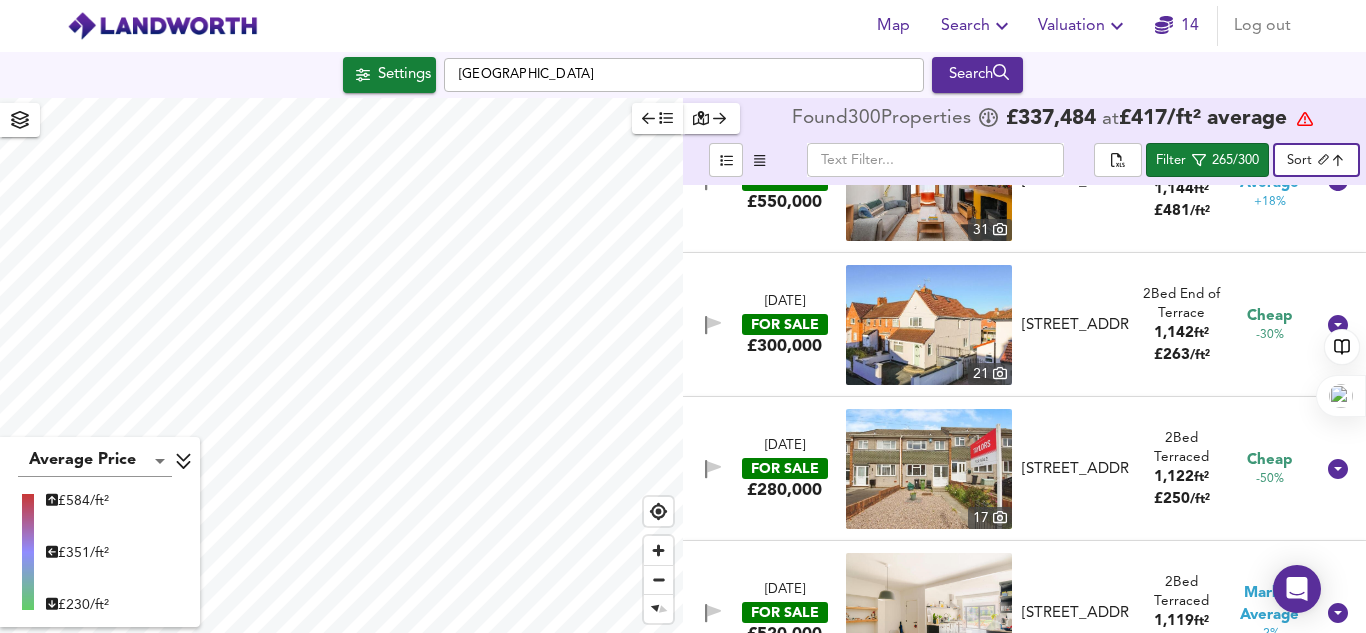 click at bounding box center (929, 325) 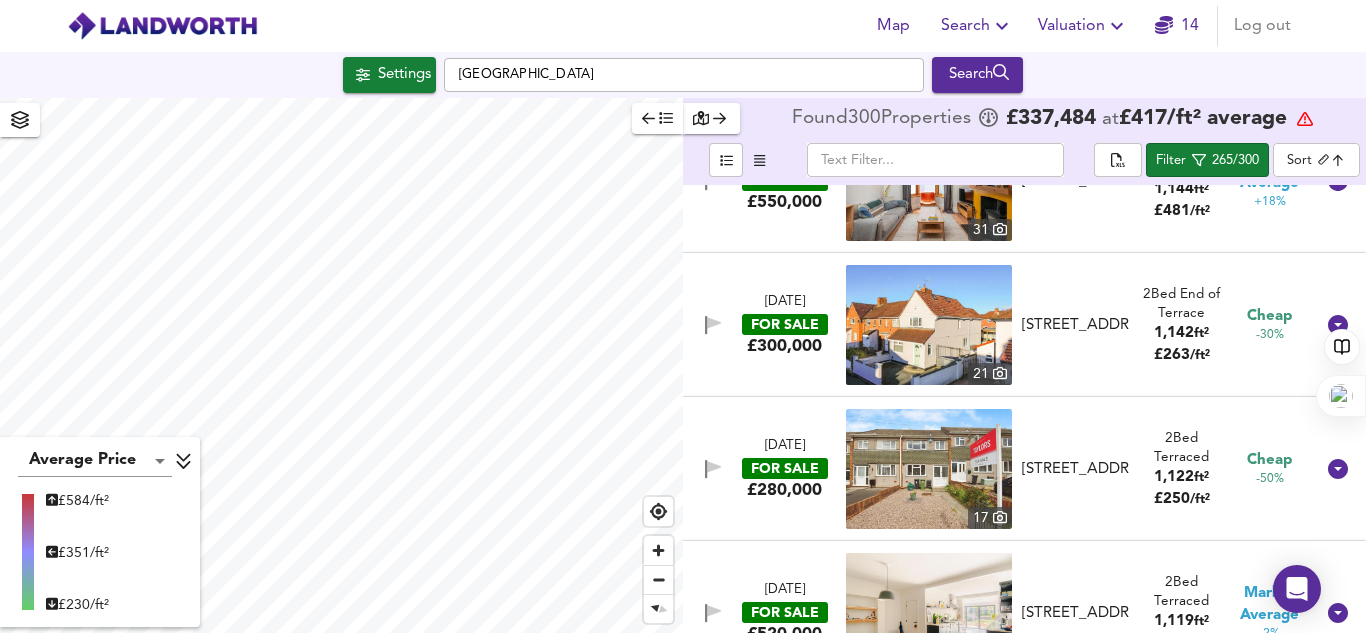 drag, startPoint x: 1105, startPoint y: 351, endPoint x: 1030, endPoint y: 303, distance: 89.04493 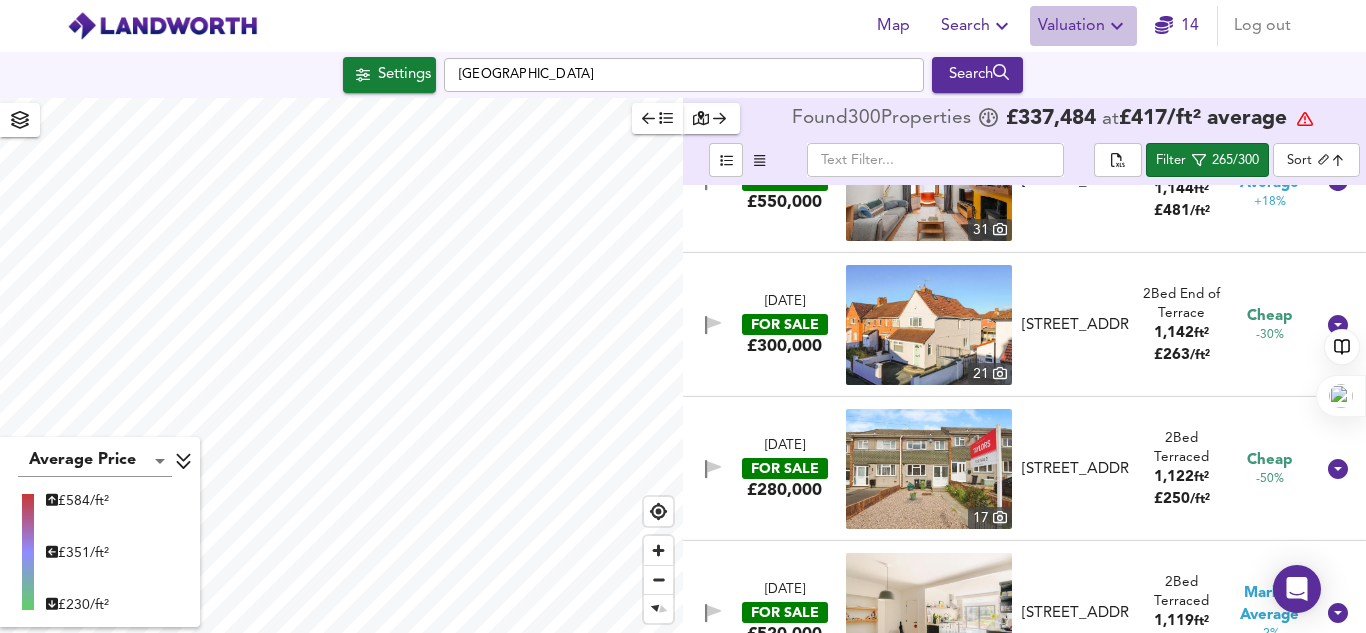 click 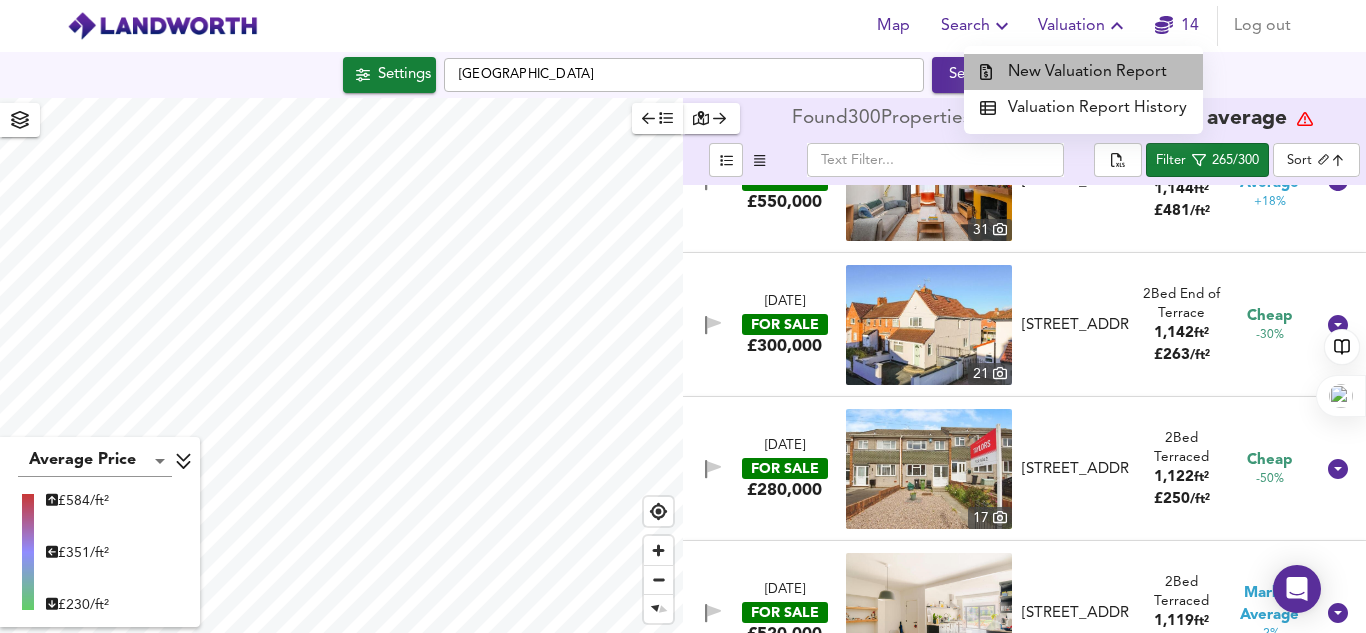 click on "New Valuation Report" at bounding box center [1083, 72] 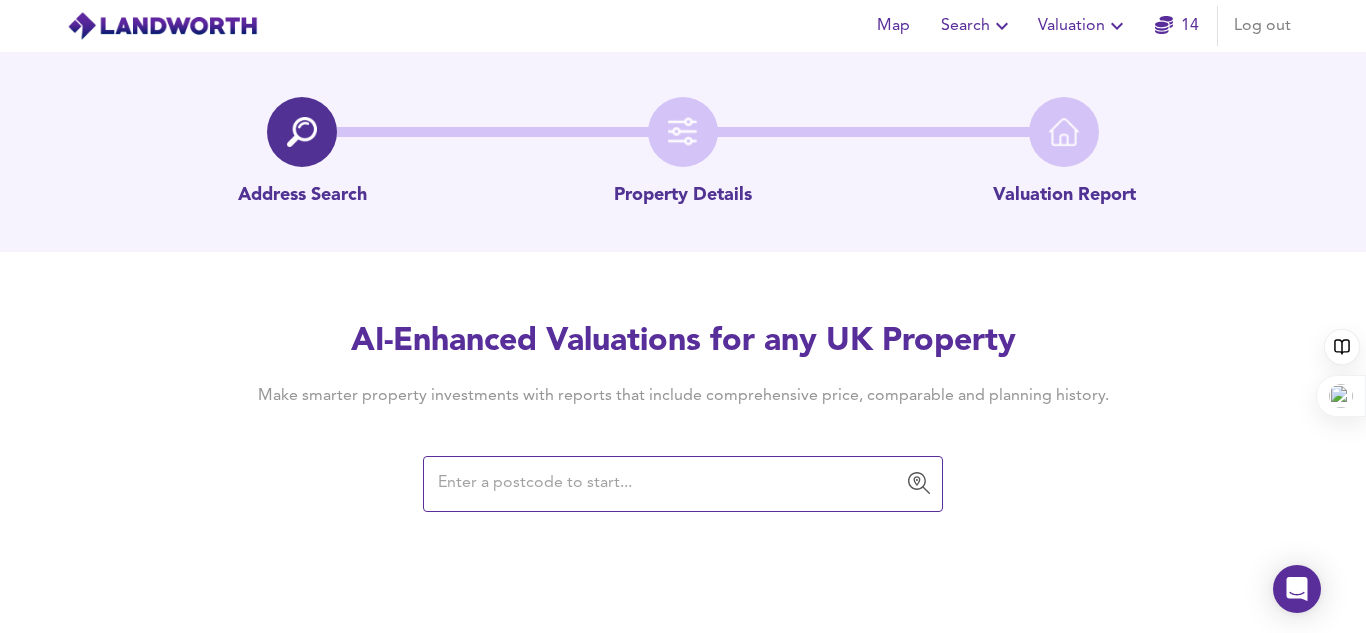click at bounding box center [668, 484] 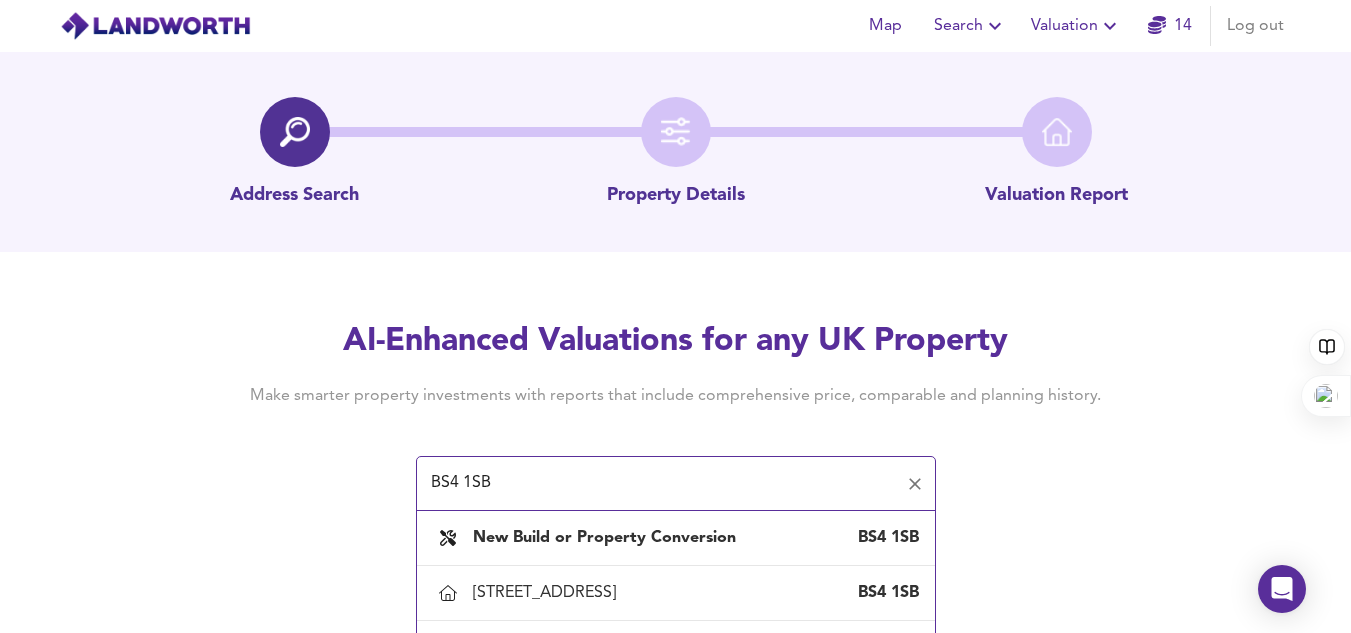 scroll, scrollTop: 130, scrollLeft: 0, axis: vertical 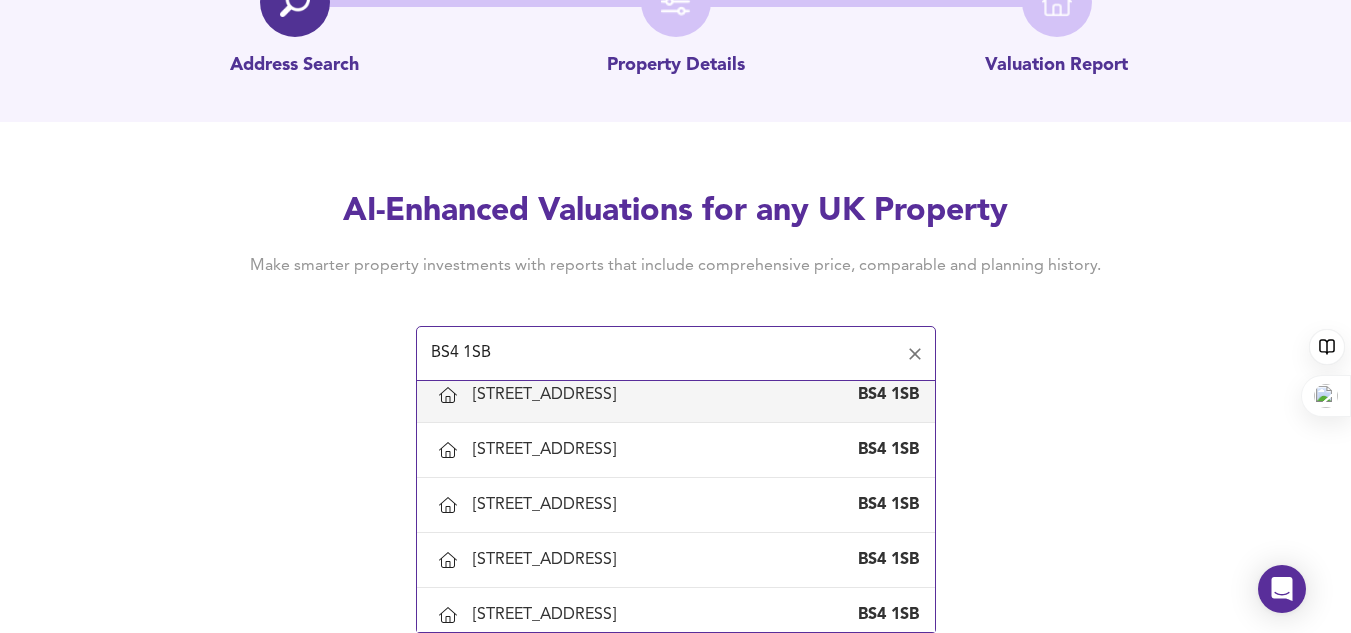 click on "[STREET_ADDRESS]" at bounding box center (548, 395) 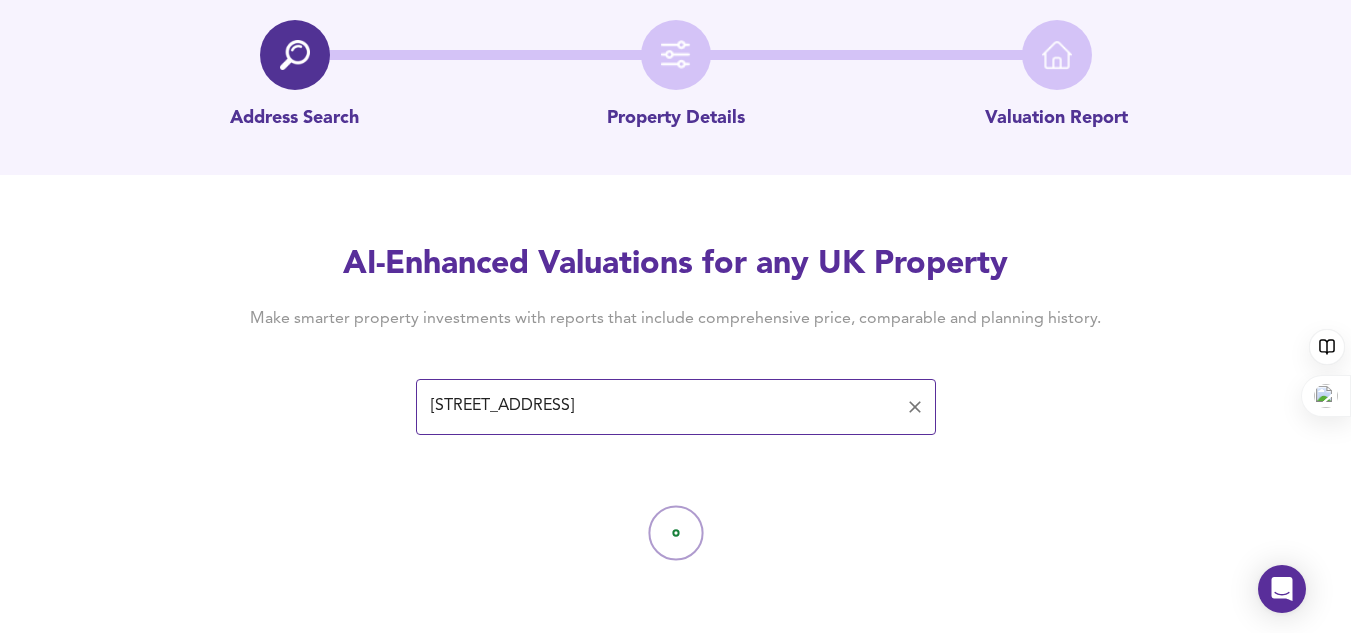 scroll, scrollTop: 0, scrollLeft: 0, axis: both 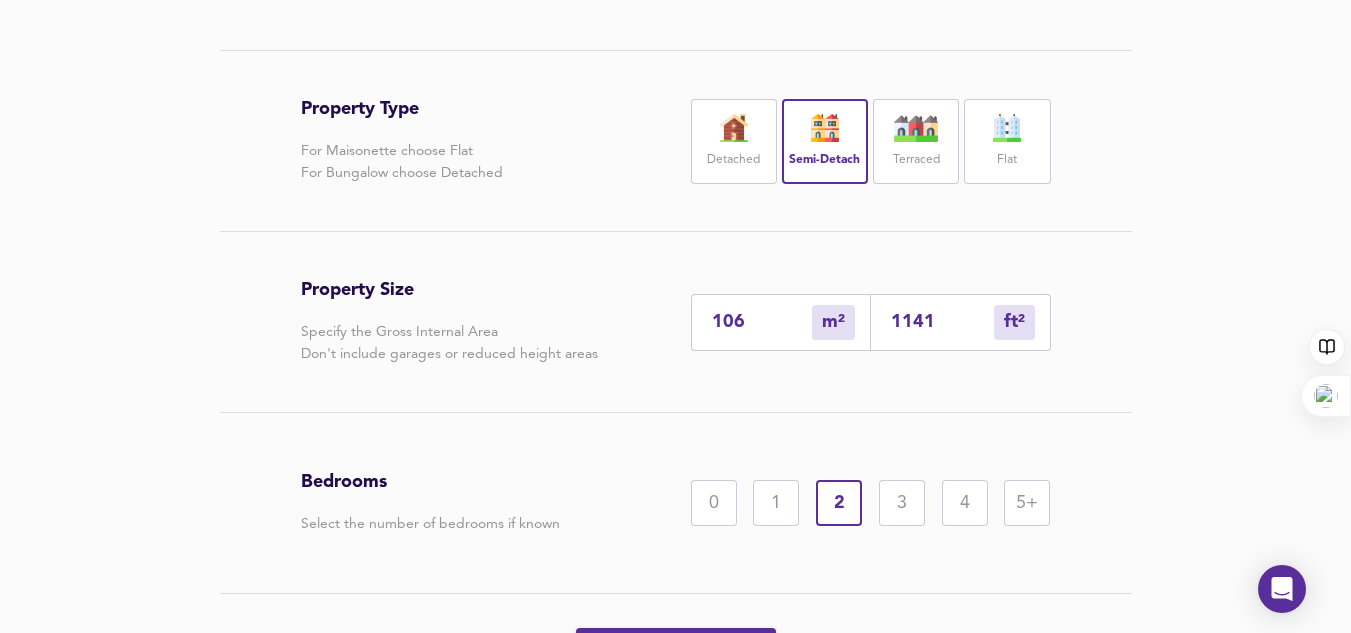 click on "3" at bounding box center (902, 503) 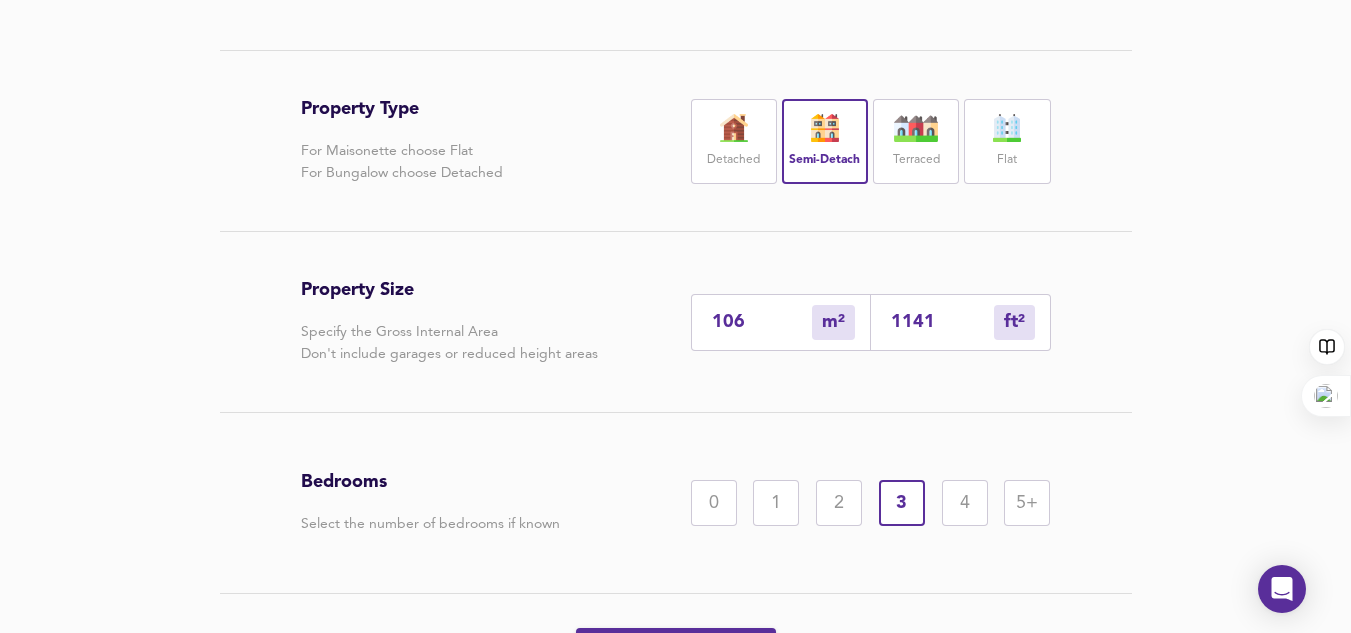 scroll, scrollTop: 513, scrollLeft: 0, axis: vertical 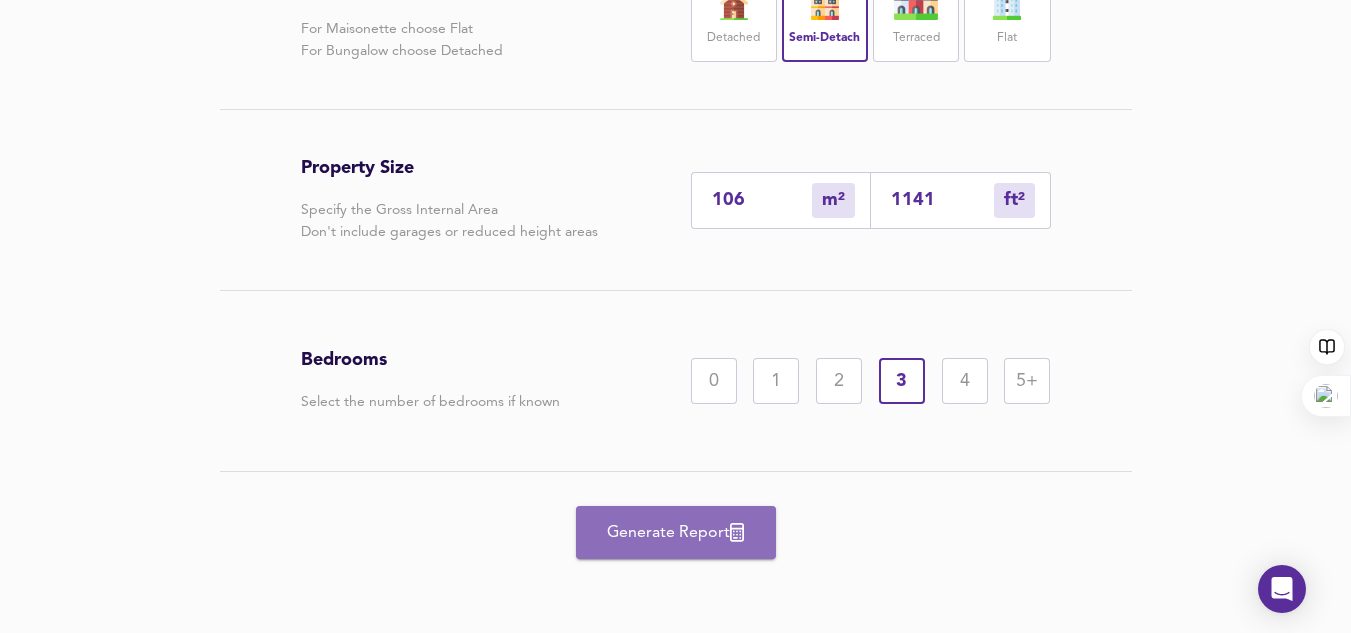 click on "Generate Report" at bounding box center [676, 533] 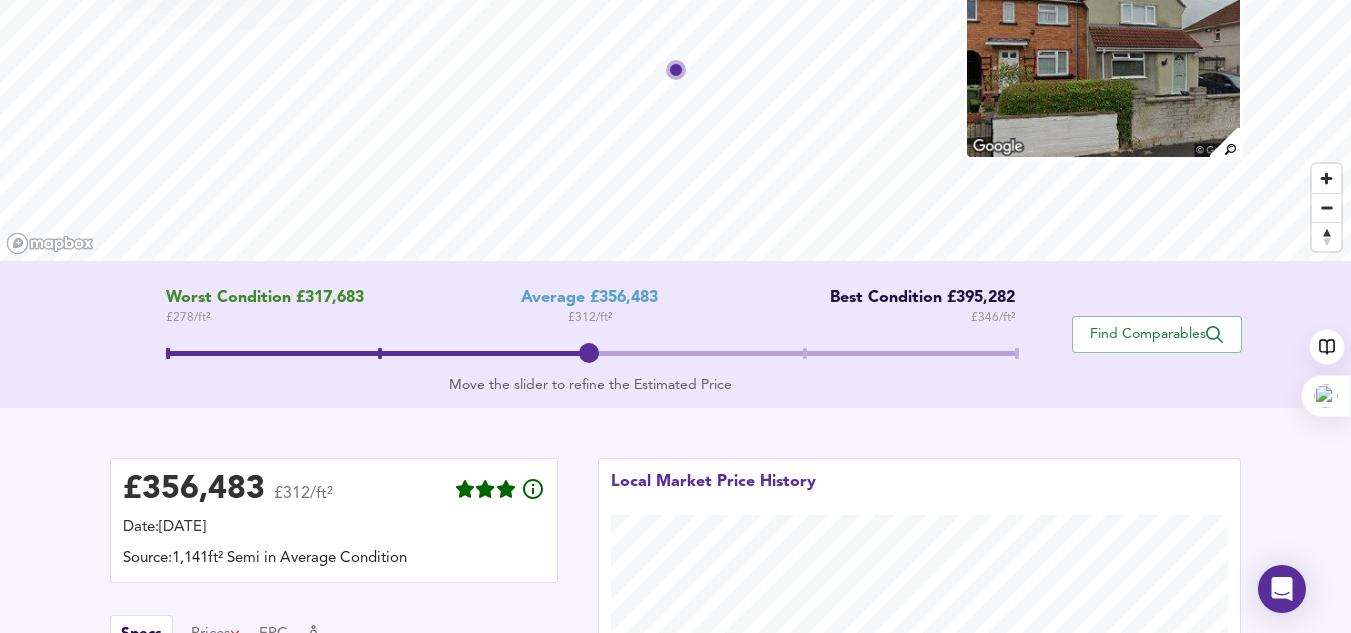 scroll, scrollTop: 163, scrollLeft: 0, axis: vertical 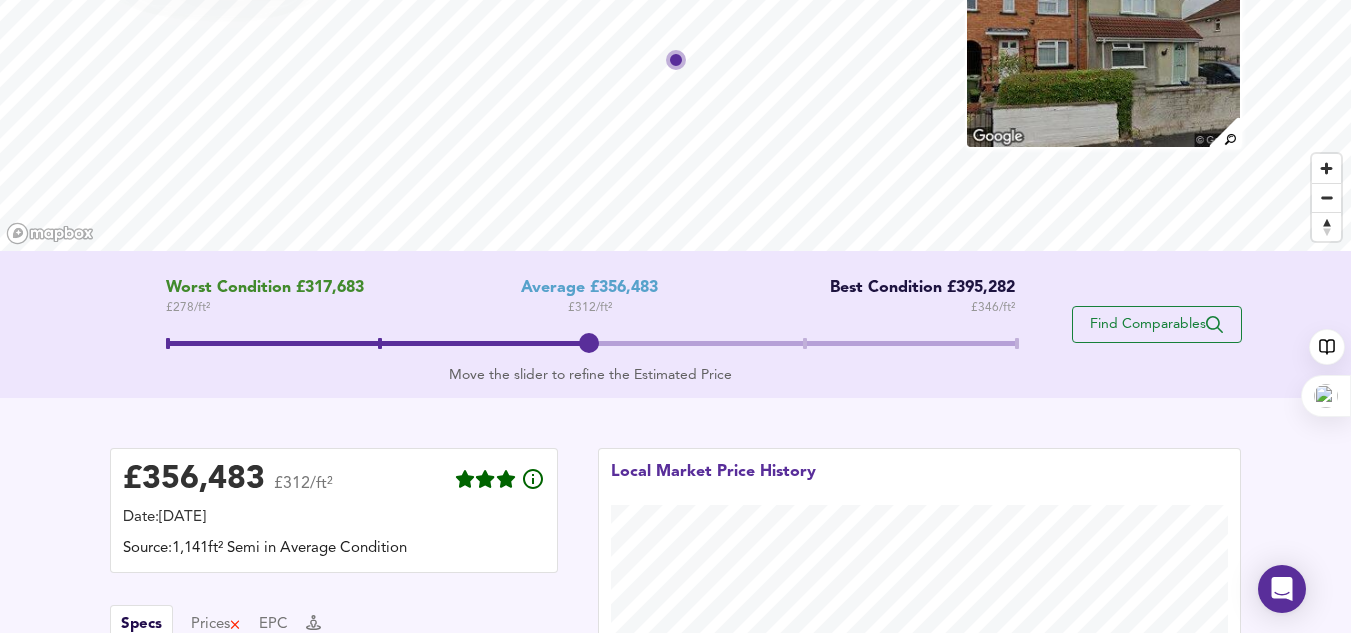 click on "Find Comparables" at bounding box center (1157, 324) 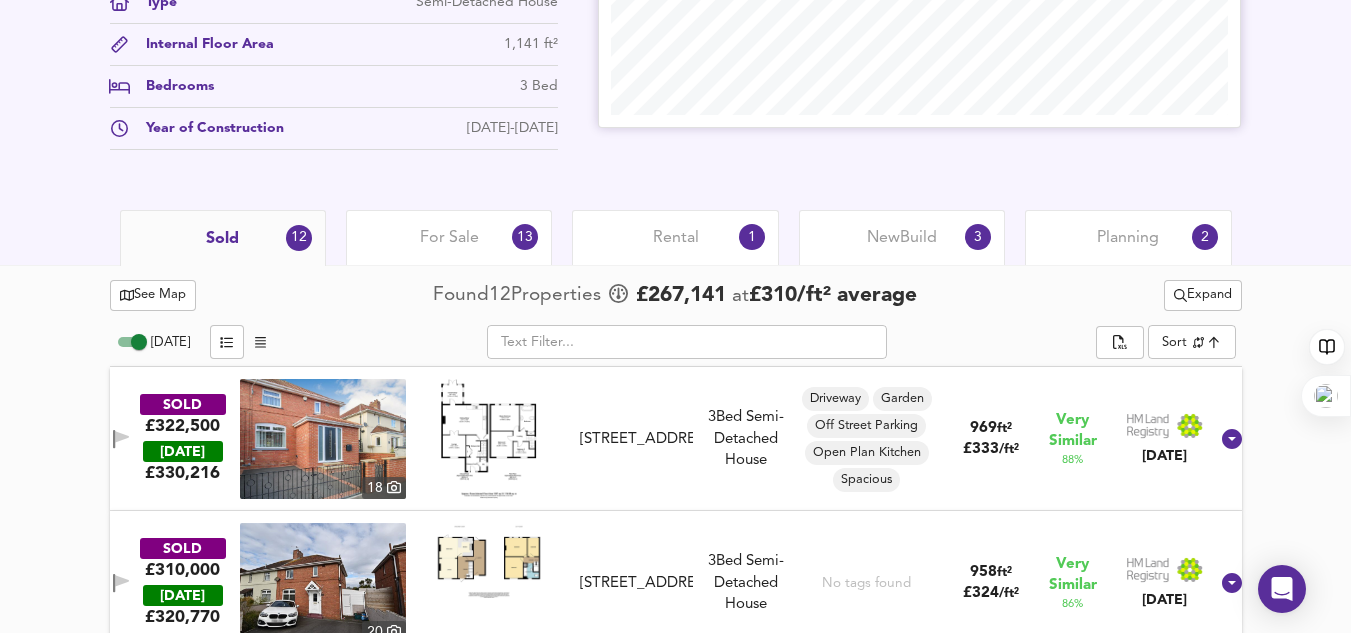 scroll, scrollTop: 783, scrollLeft: 0, axis: vertical 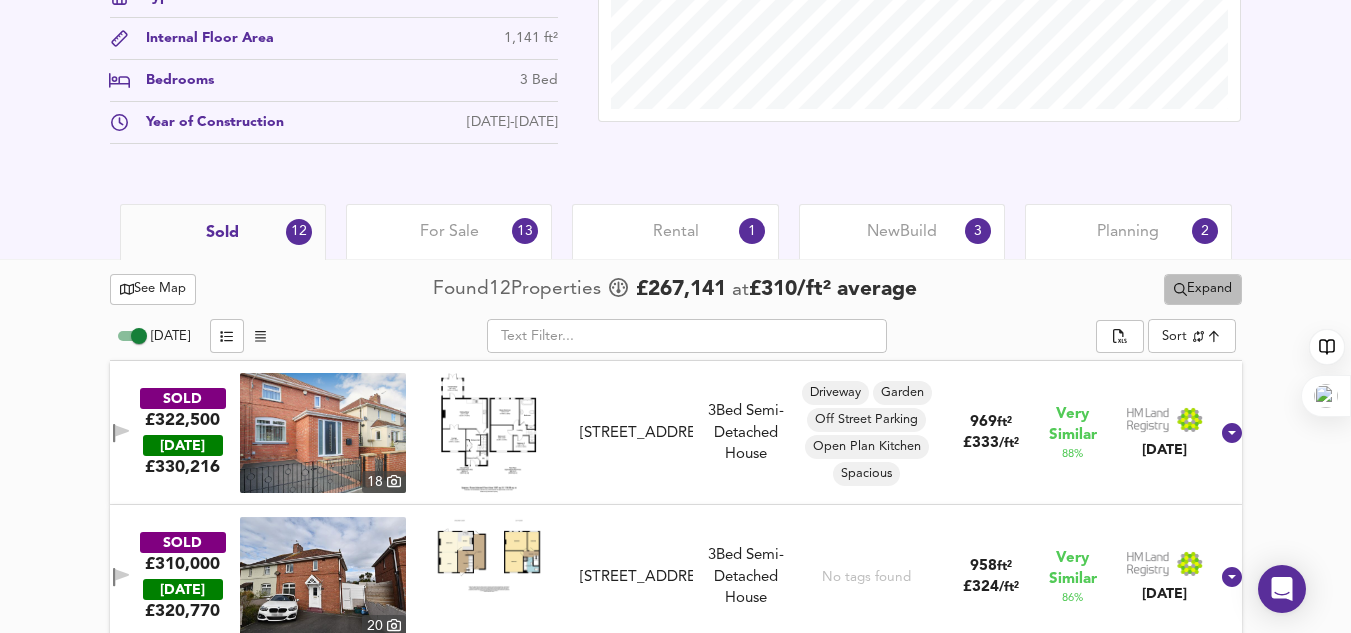 click on "Expand" at bounding box center (1203, 289) 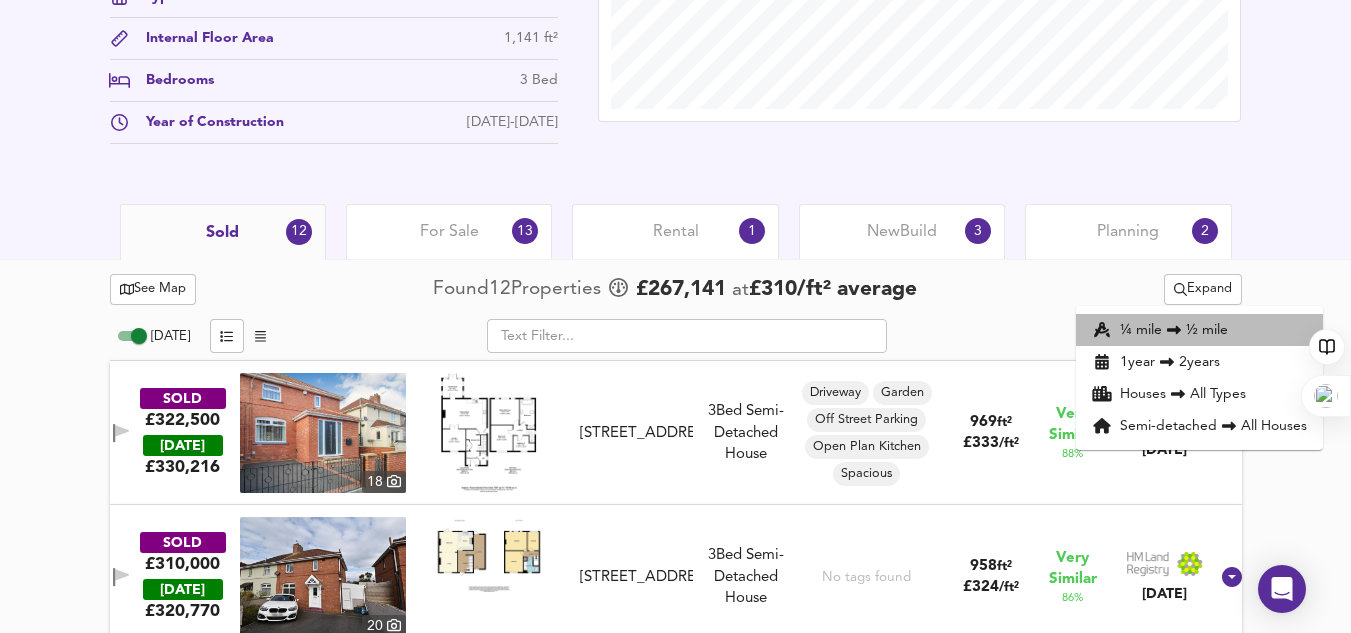 click on "¼ mile ½ mile" at bounding box center [1199, 330] 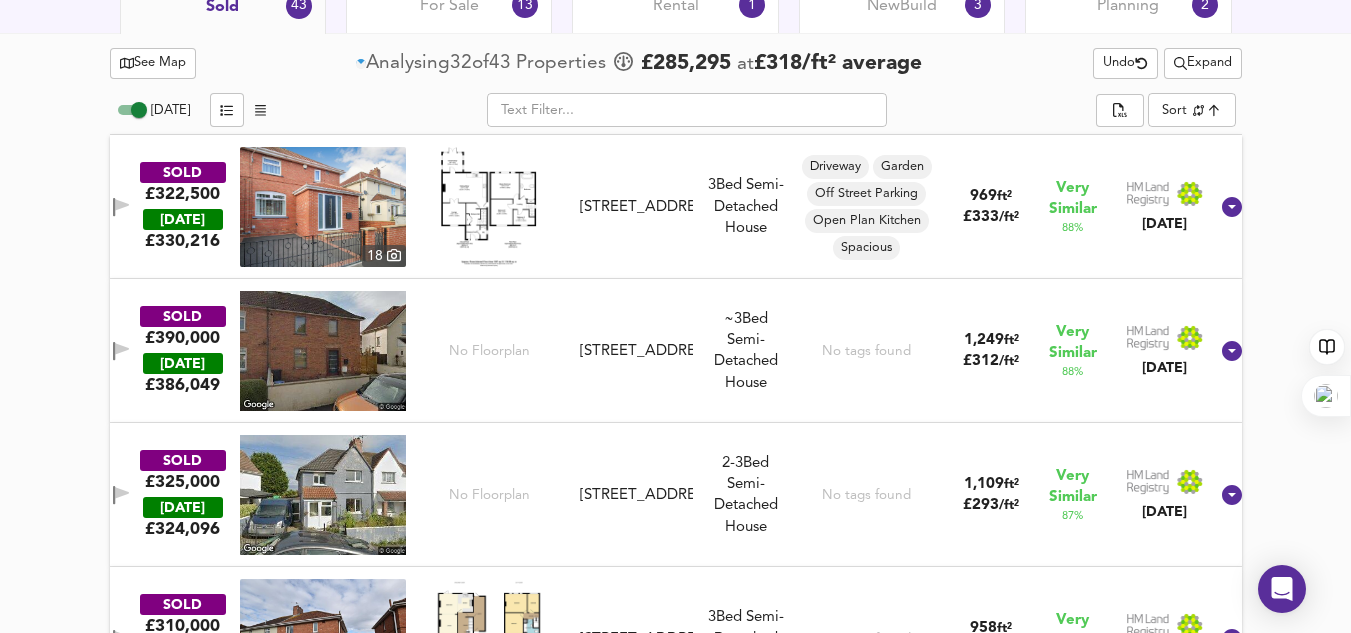 scroll, scrollTop: 1010, scrollLeft: 0, axis: vertical 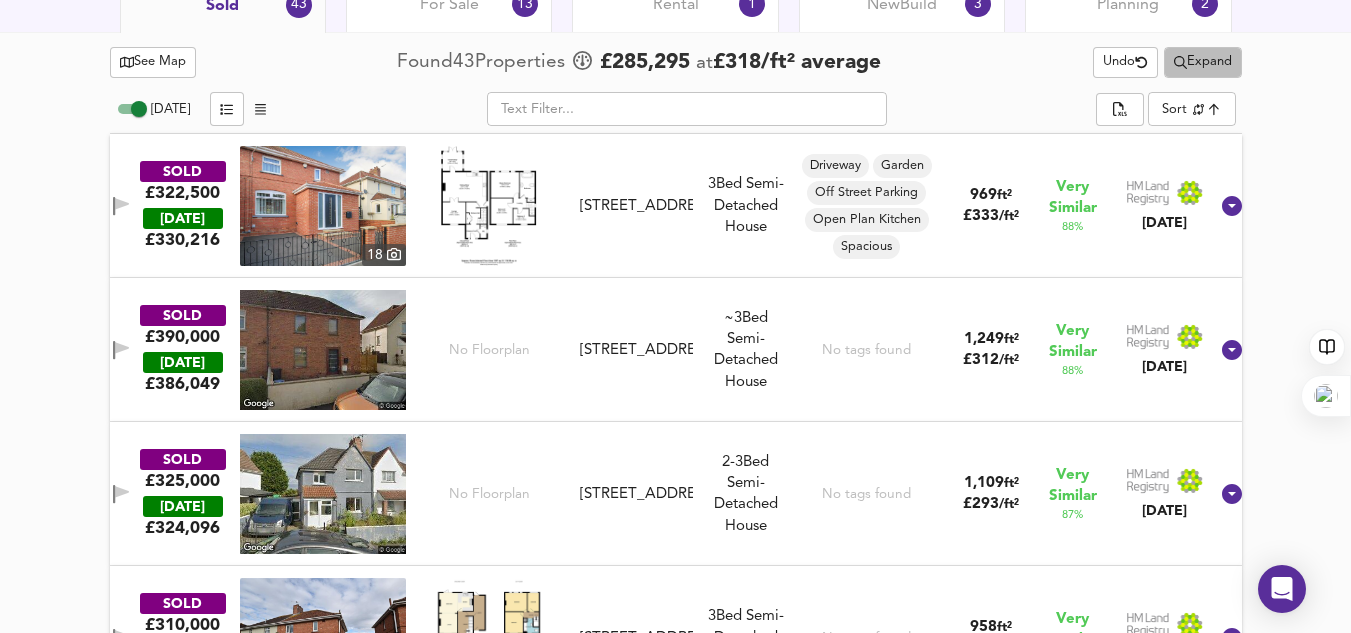 click on "Expand" at bounding box center (1203, 62) 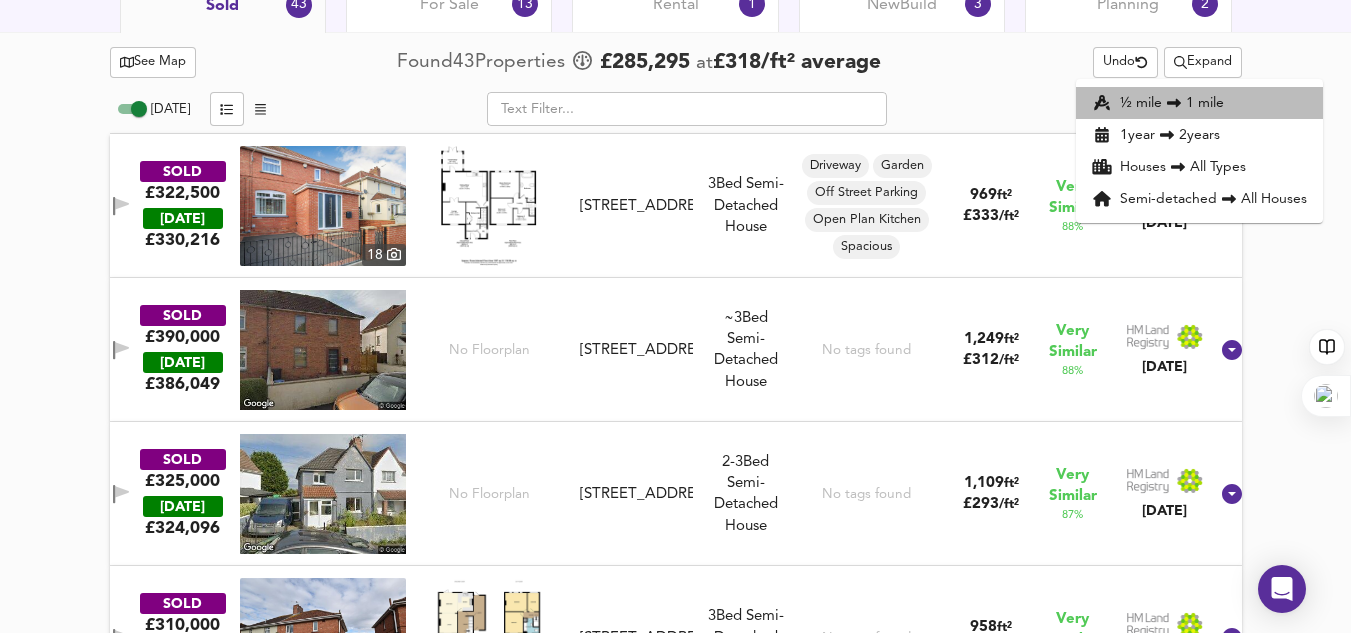 click on "½ mile 1 mile" at bounding box center (1199, 103) 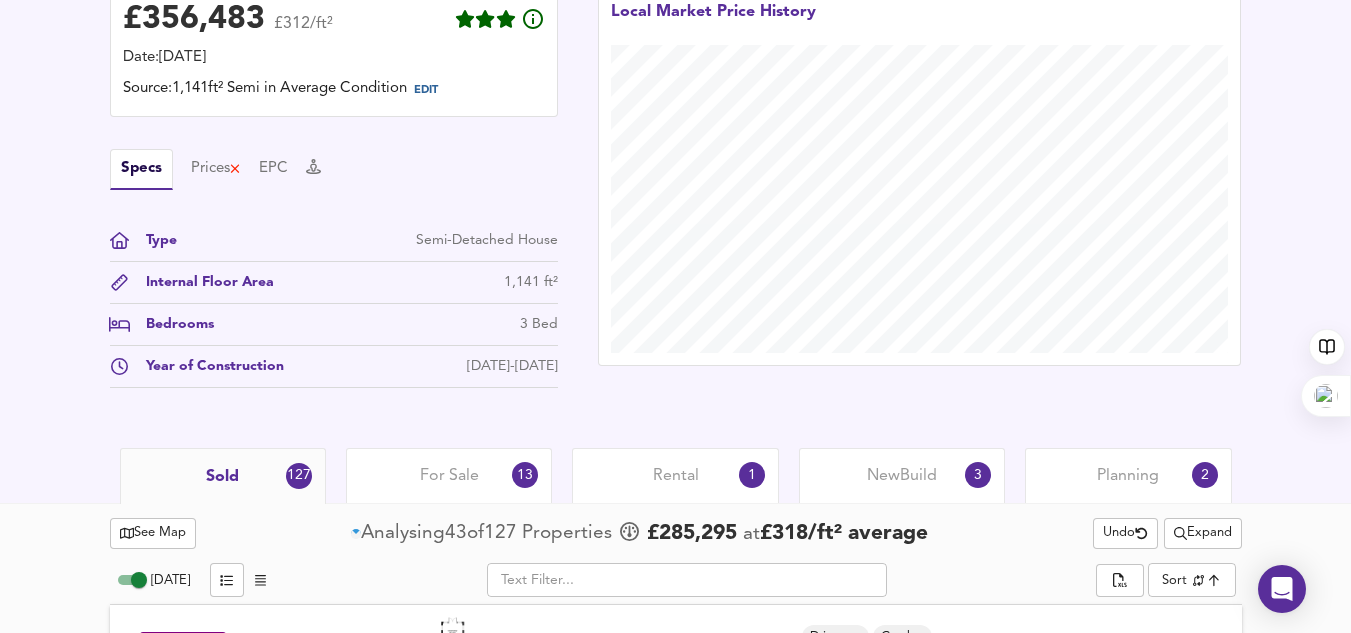 scroll, scrollTop: 1010, scrollLeft: 0, axis: vertical 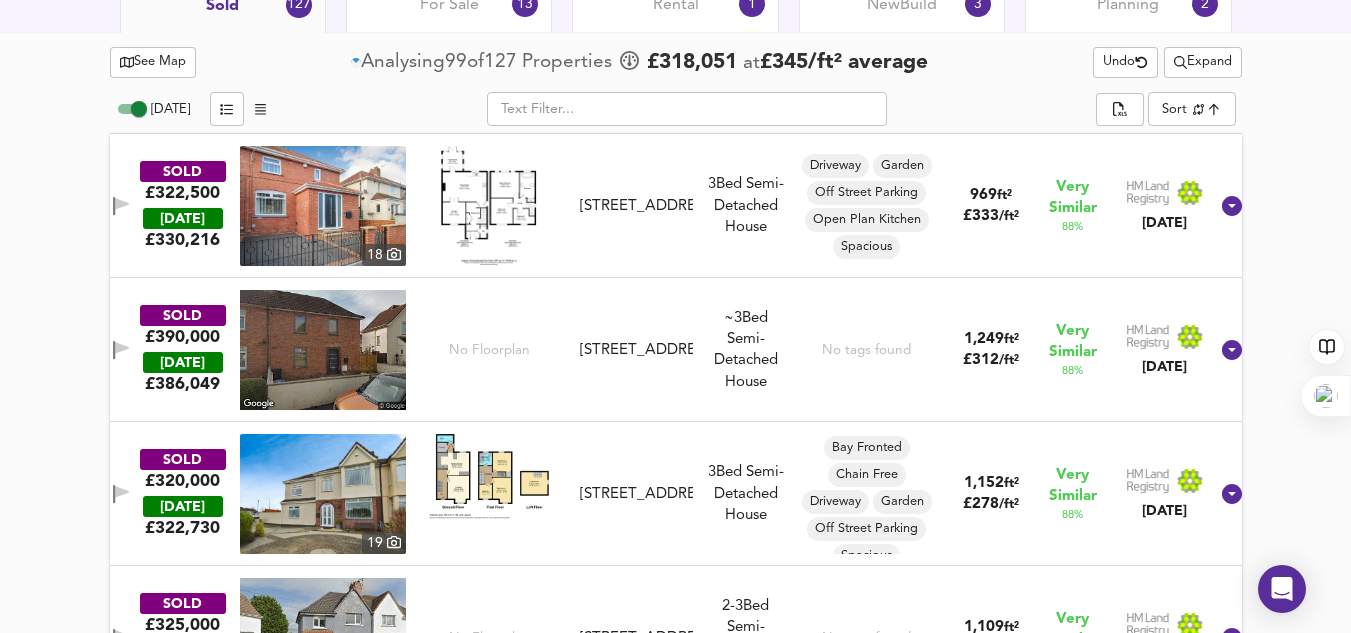 click at bounding box center (323, 350) 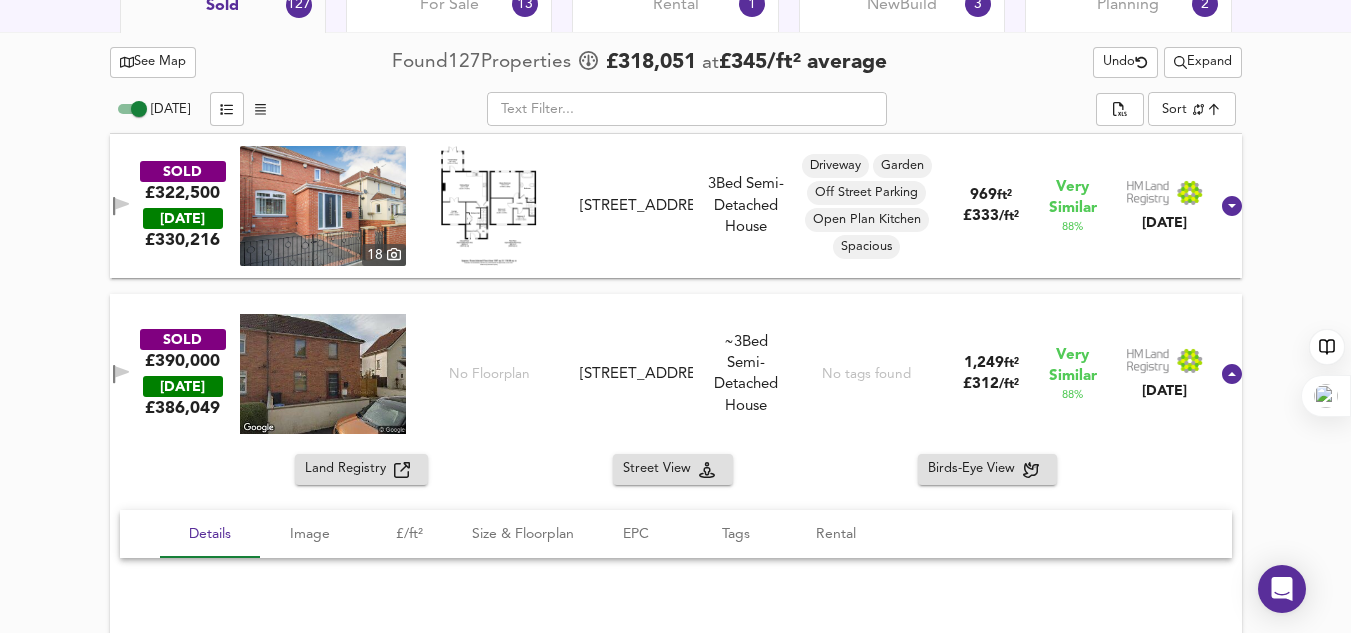 drag, startPoint x: 666, startPoint y: 399, endPoint x: 603, endPoint y: 355, distance: 76.843994 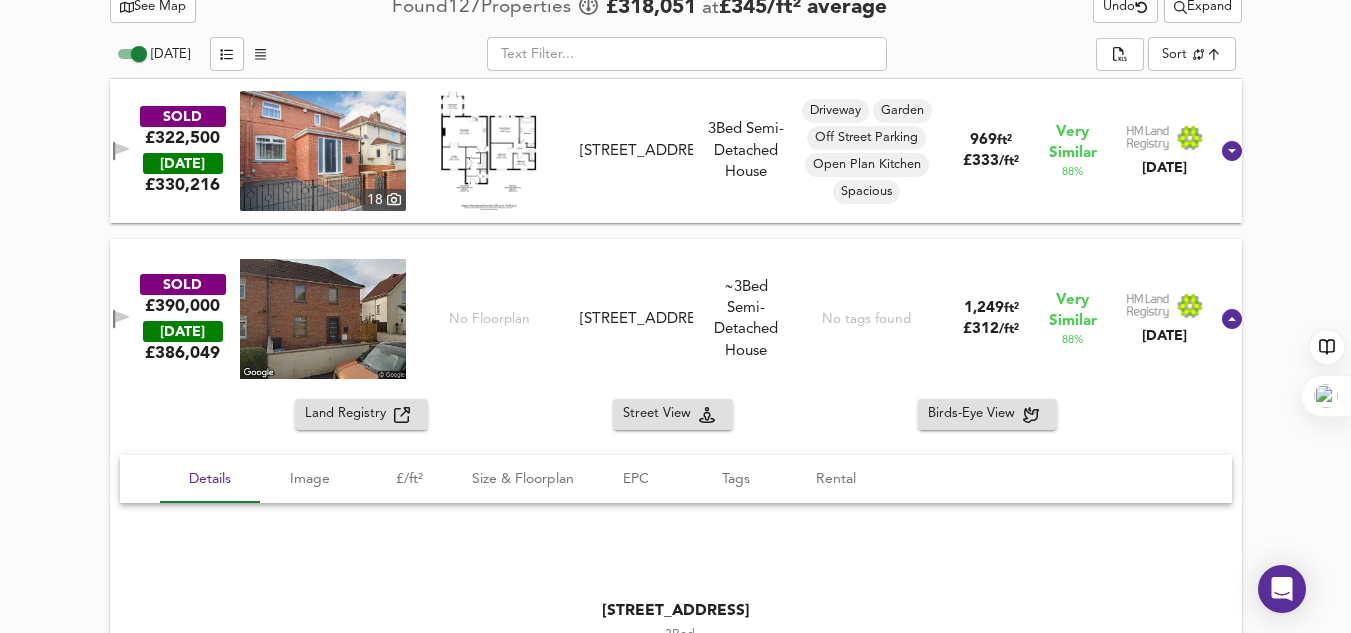 scroll, scrollTop: 1066, scrollLeft: 0, axis: vertical 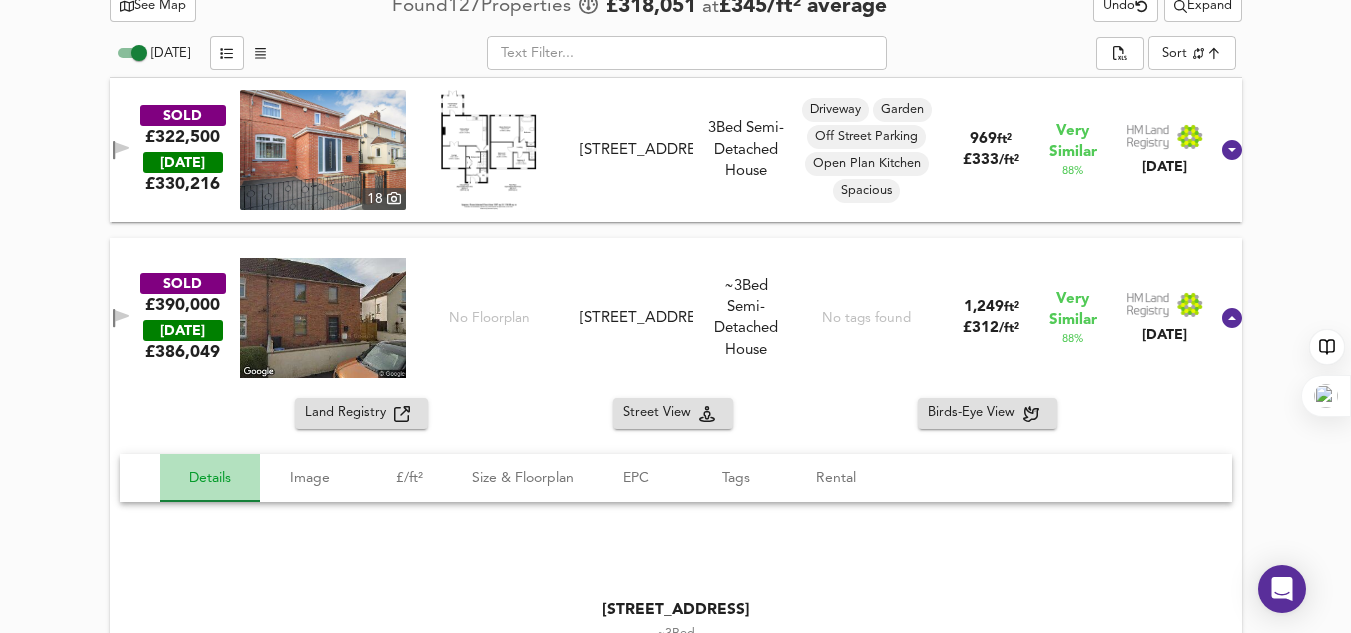 click on "Details" at bounding box center (210, 478) 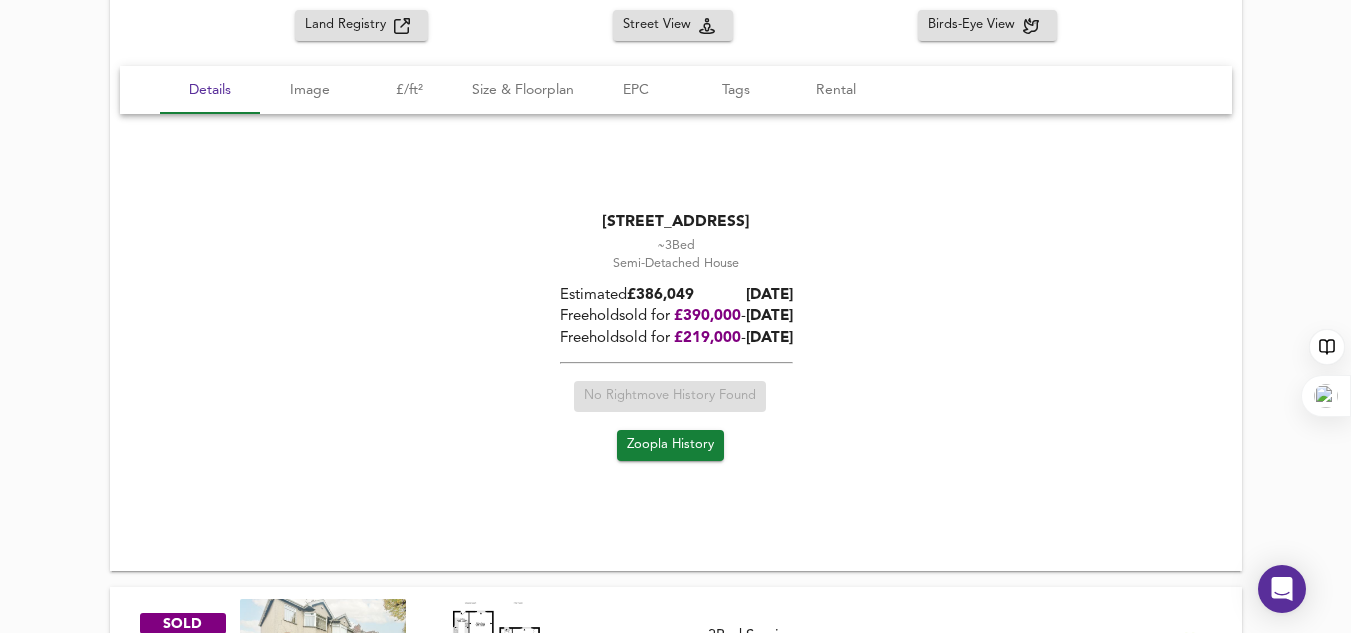 scroll, scrollTop: 1455, scrollLeft: 0, axis: vertical 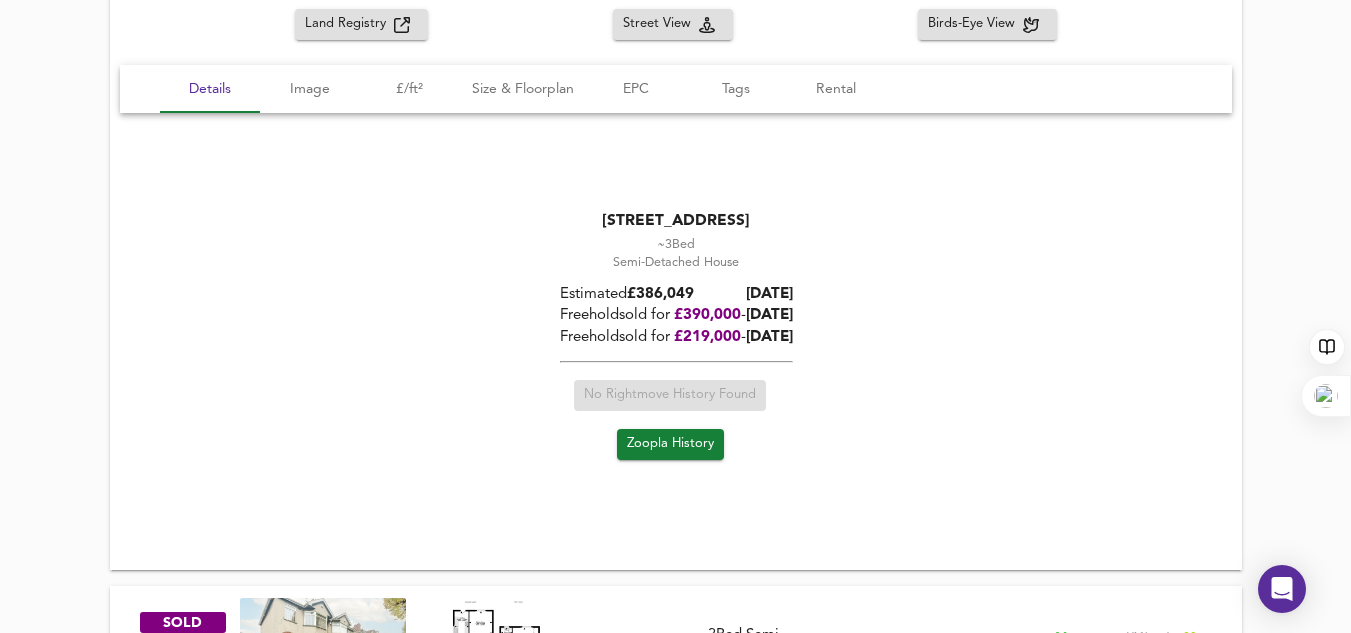 drag, startPoint x: 828, startPoint y: 319, endPoint x: 738, endPoint y: 319, distance: 90 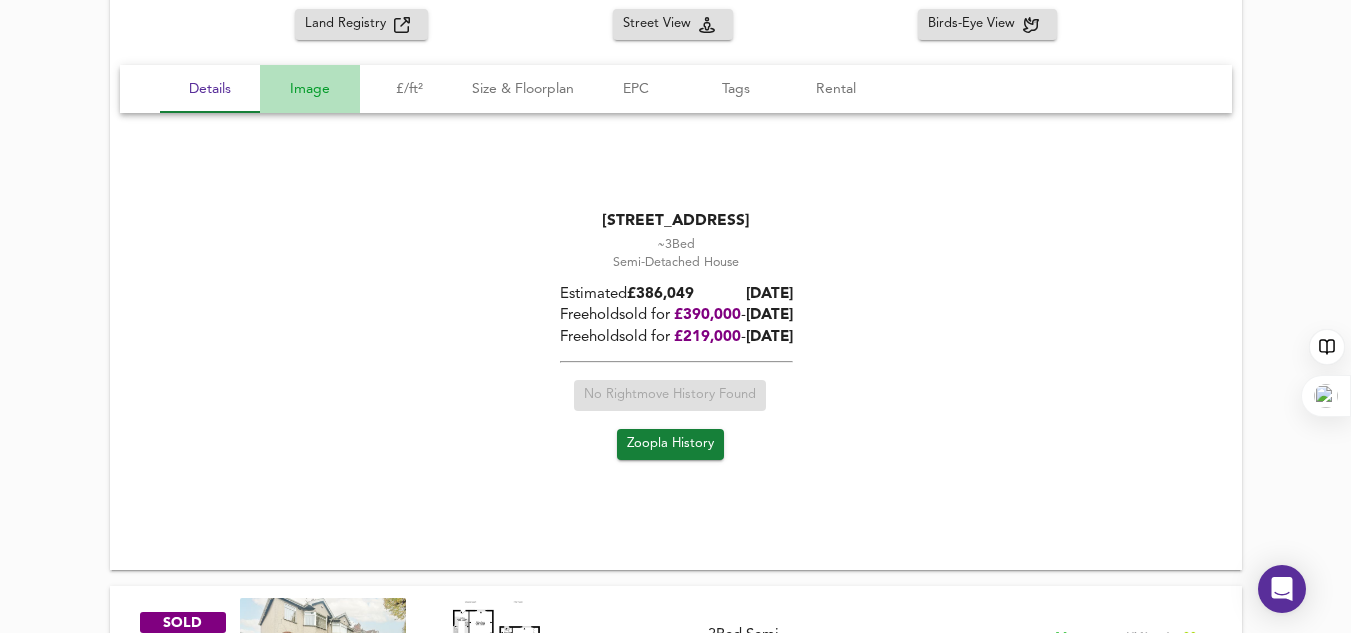 click on "Image" at bounding box center (310, 89) 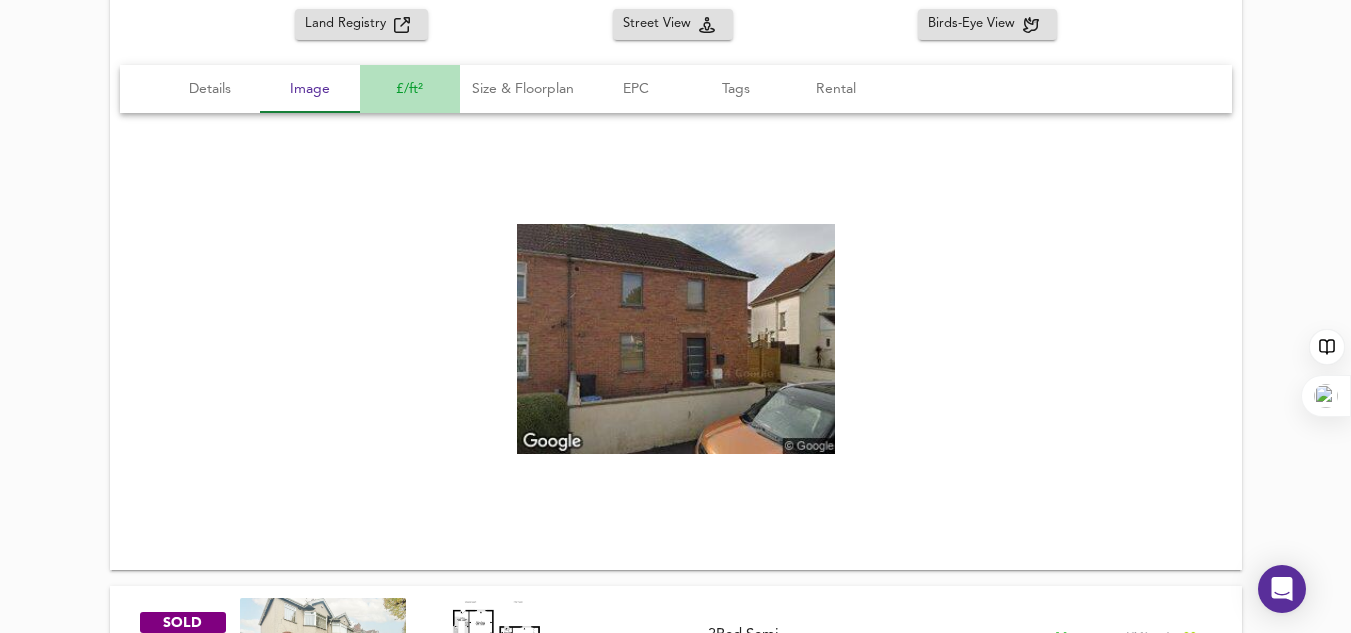click on "£/ft²" at bounding box center (410, 89) 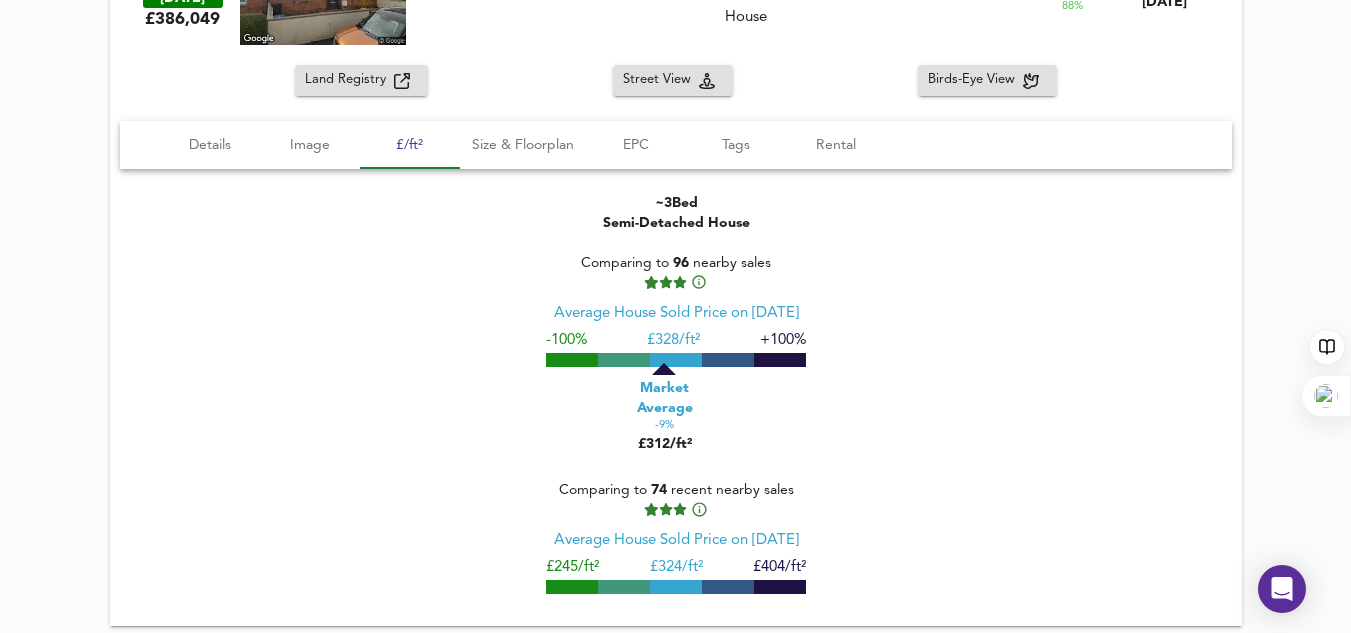 scroll, scrollTop: 1398, scrollLeft: 0, axis: vertical 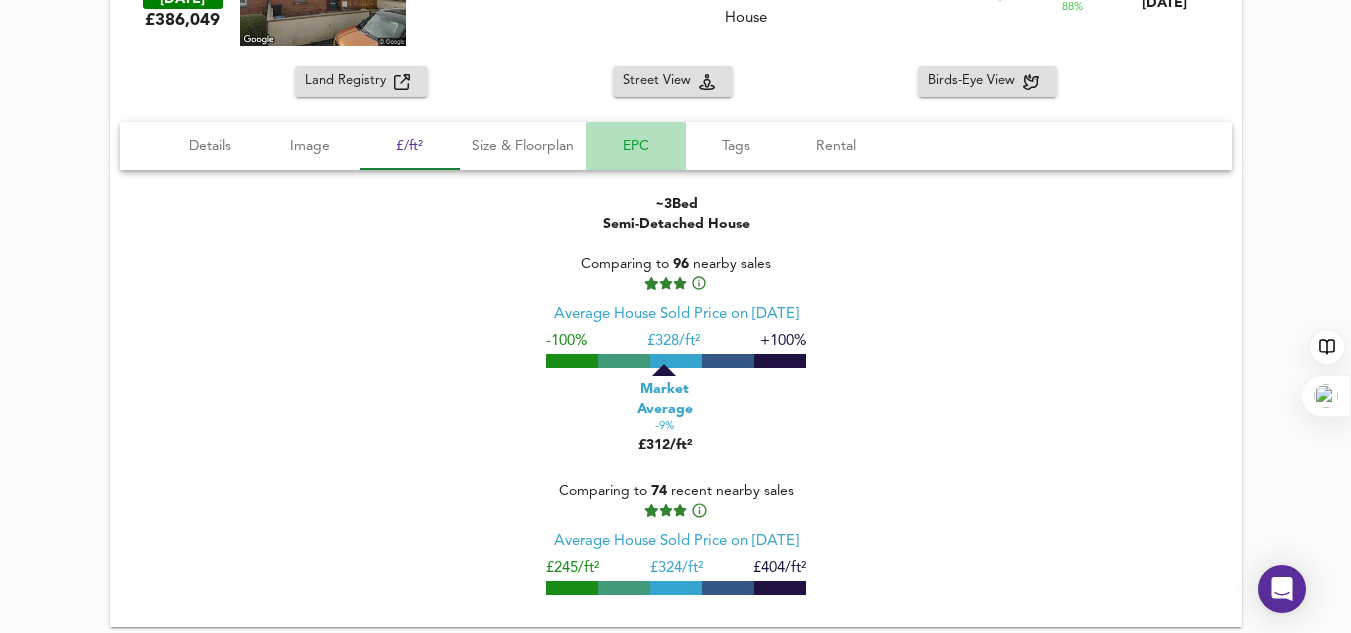 click on "EPC" at bounding box center [636, 146] 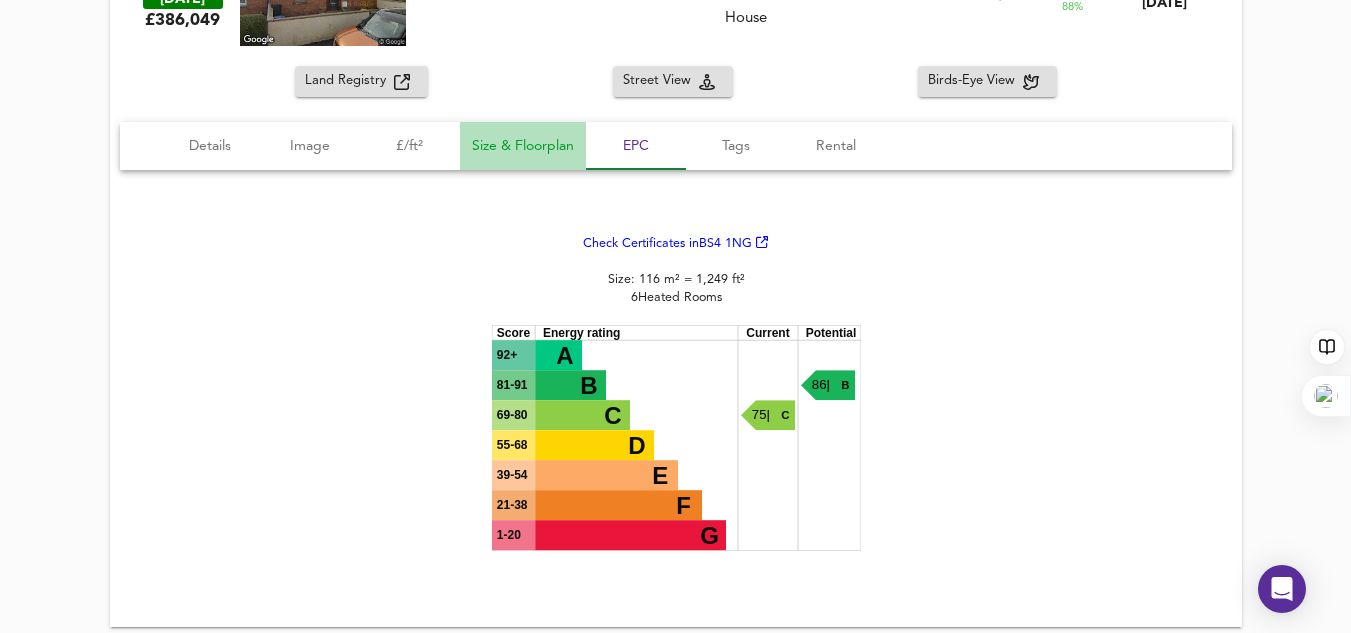 click on "Size & Floorplan" at bounding box center [523, 146] 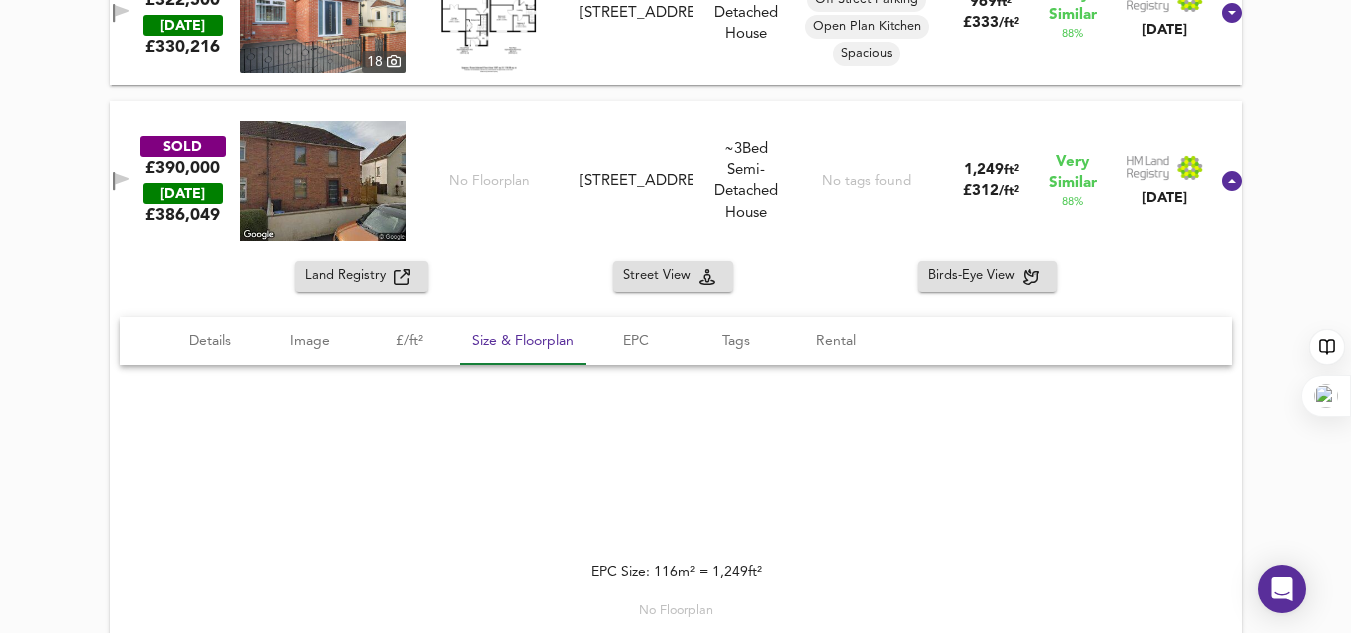 scroll, scrollTop: 1204, scrollLeft: 0, axis: vertical 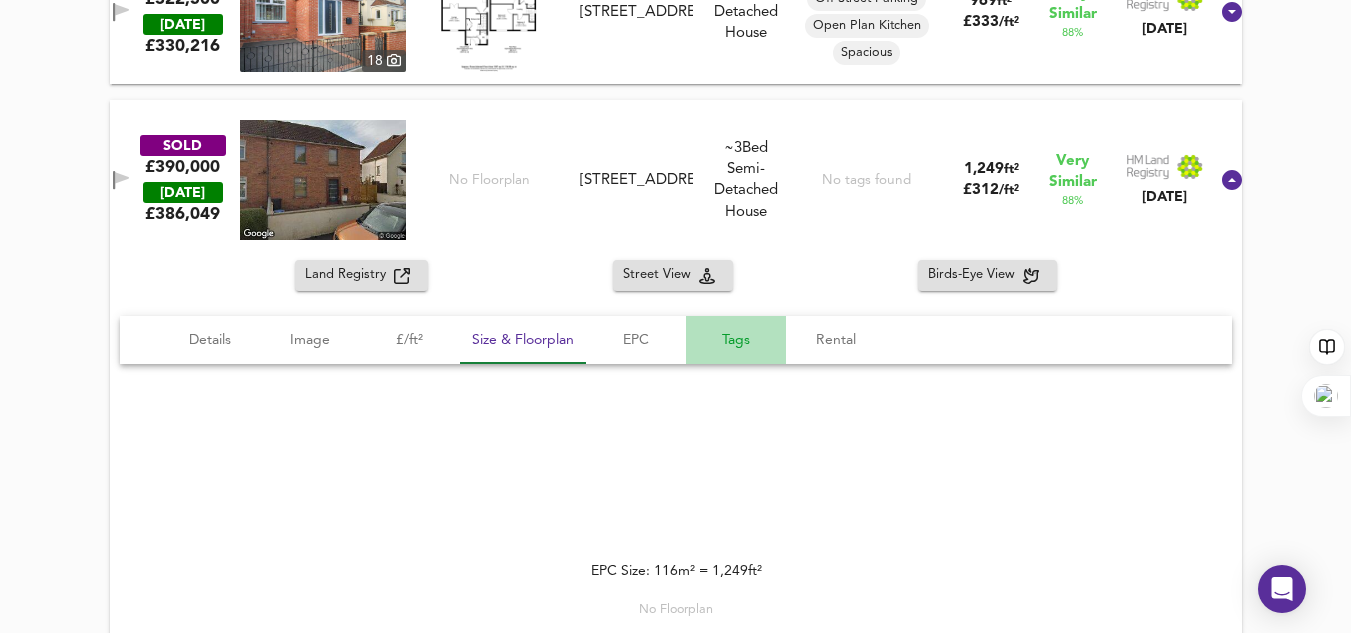 click on "Tags" at bounding box center [736, 340] 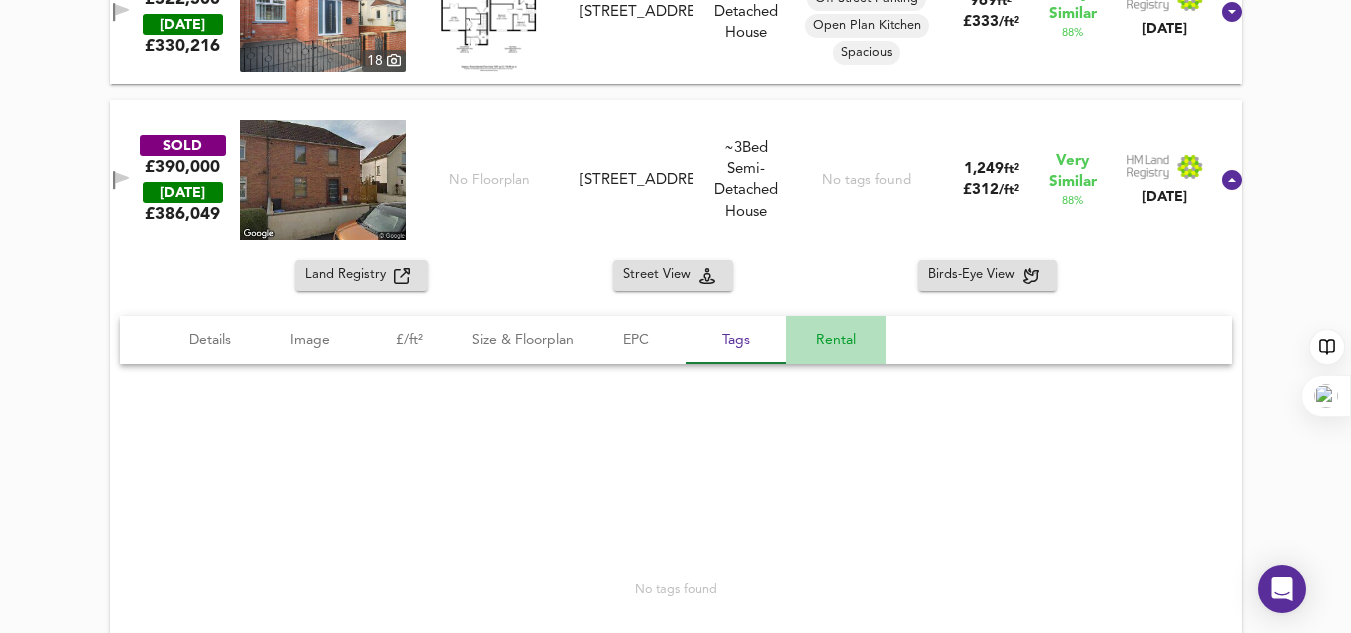 click on "Rental" at bounding box center [836, 340] 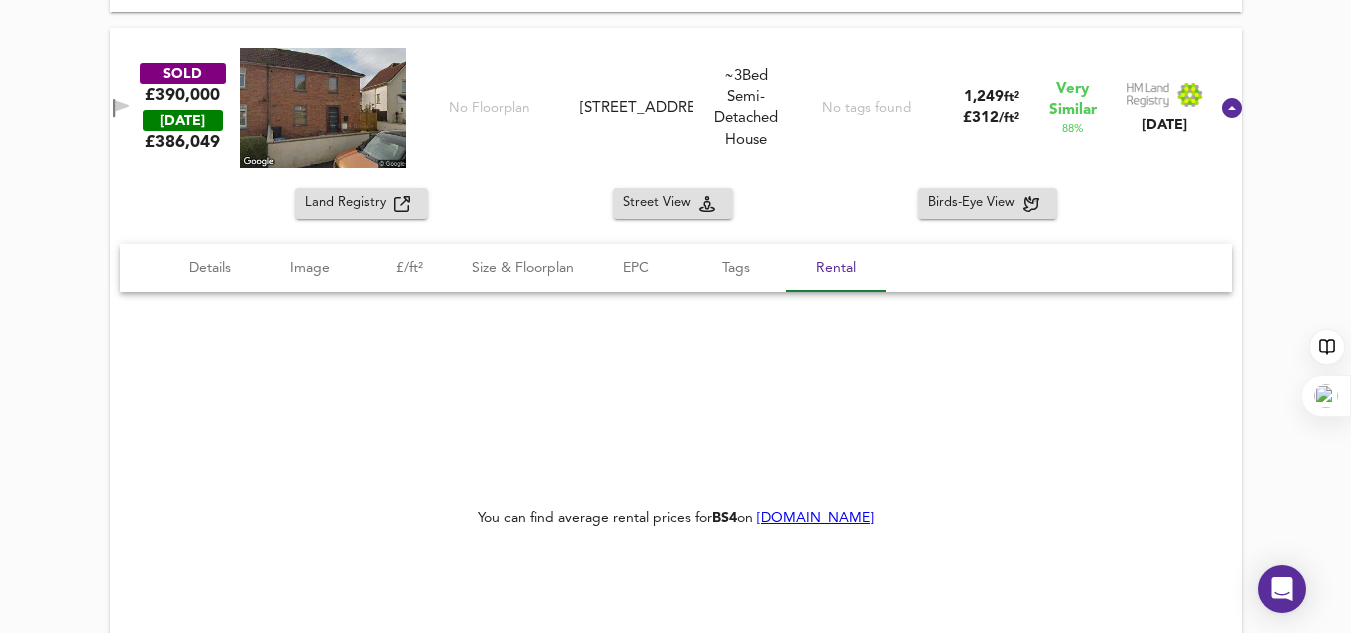 scroll, scrollTop: 1277, scrollLeft: 0, axis: vertical 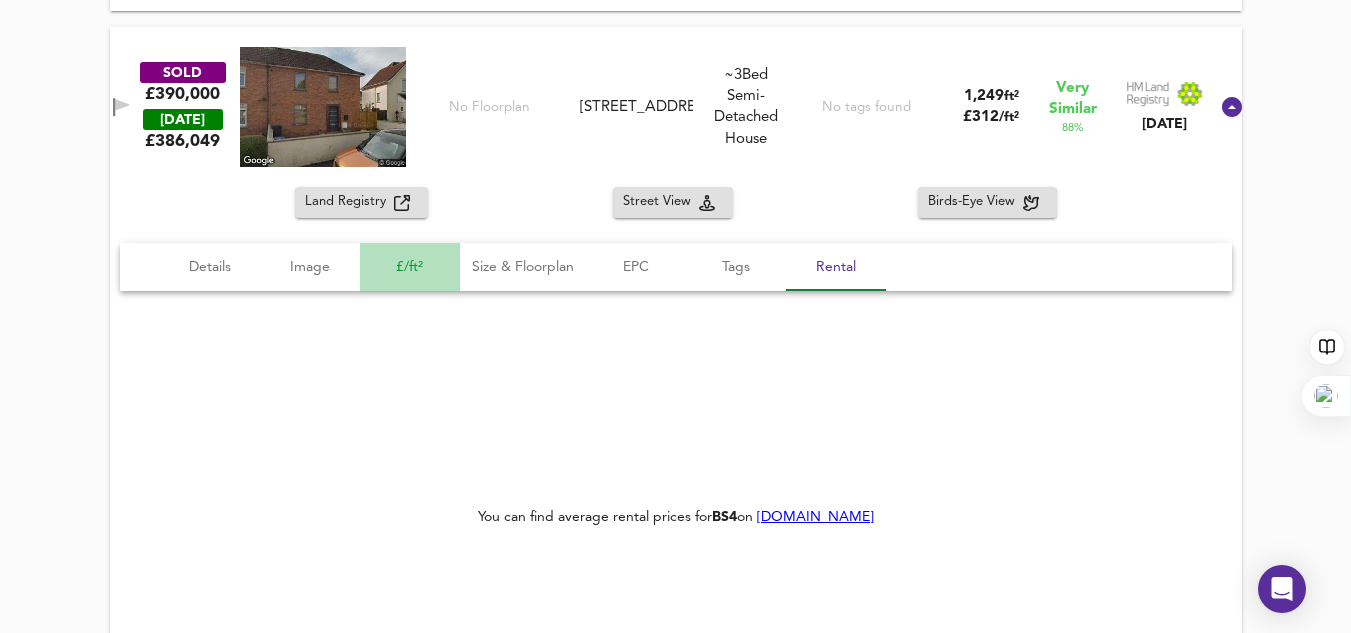 click on "£/ft²" at bounding box center [410, 267] 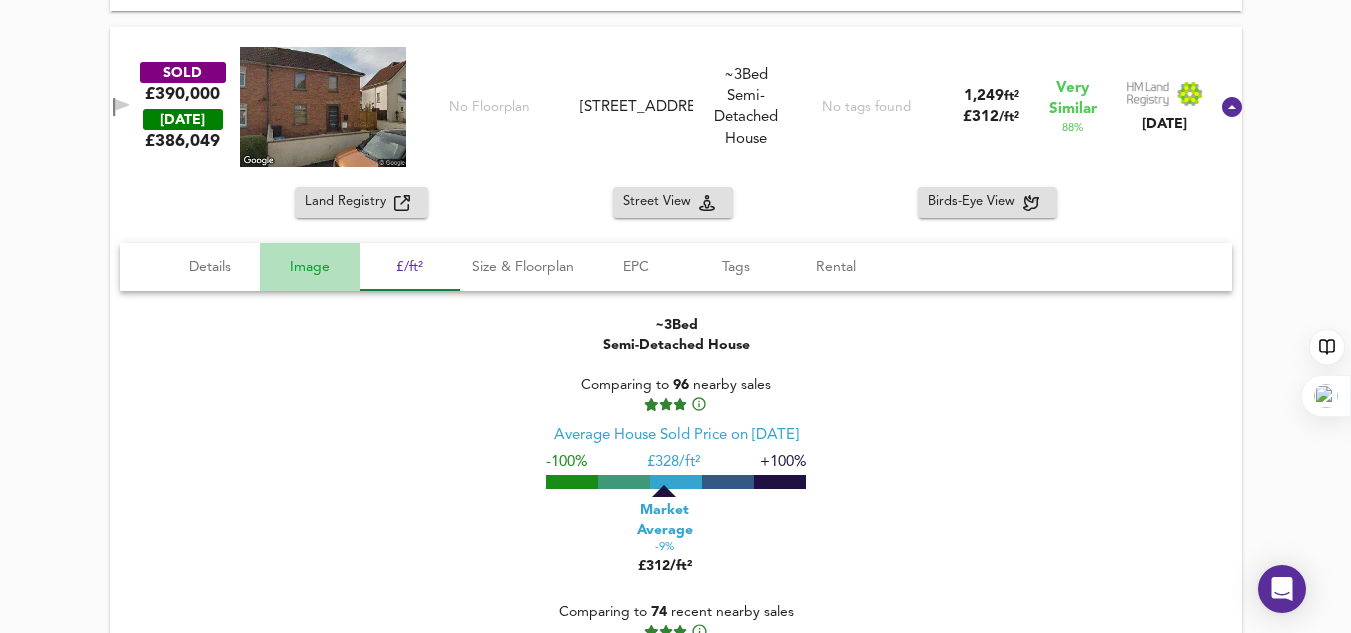 click on "Image" at bounding box center [310, 267] 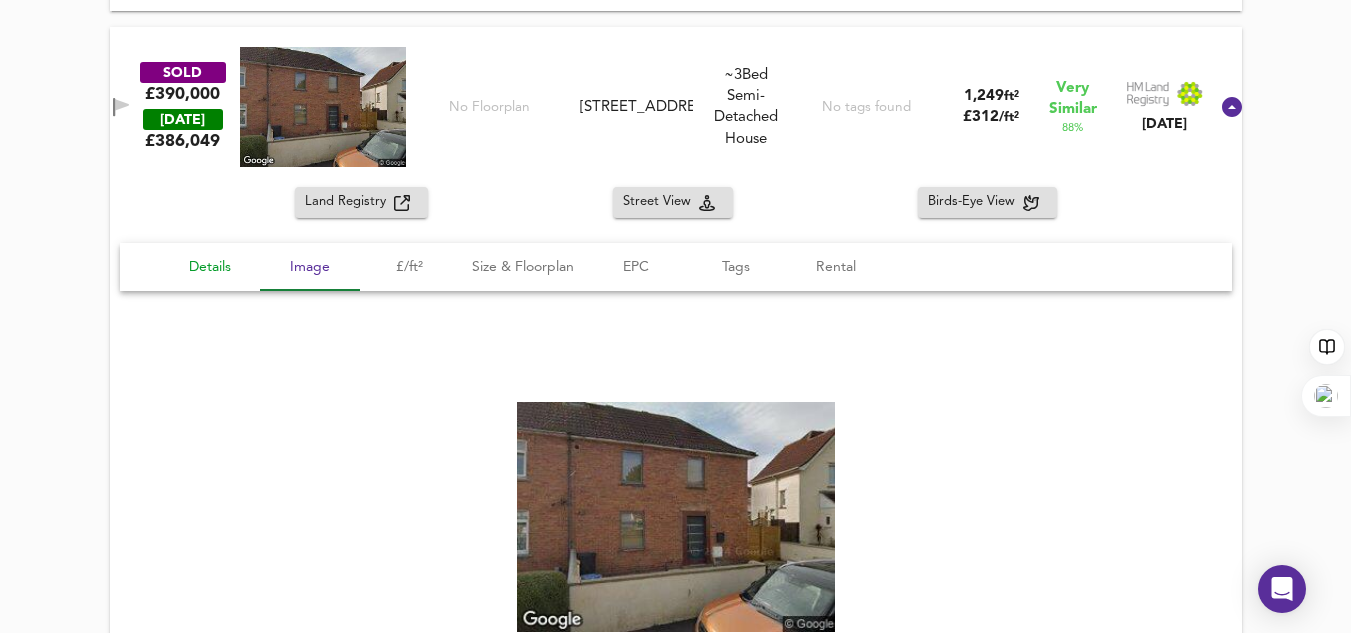 click on "Details" at bounding box center (210, 267) 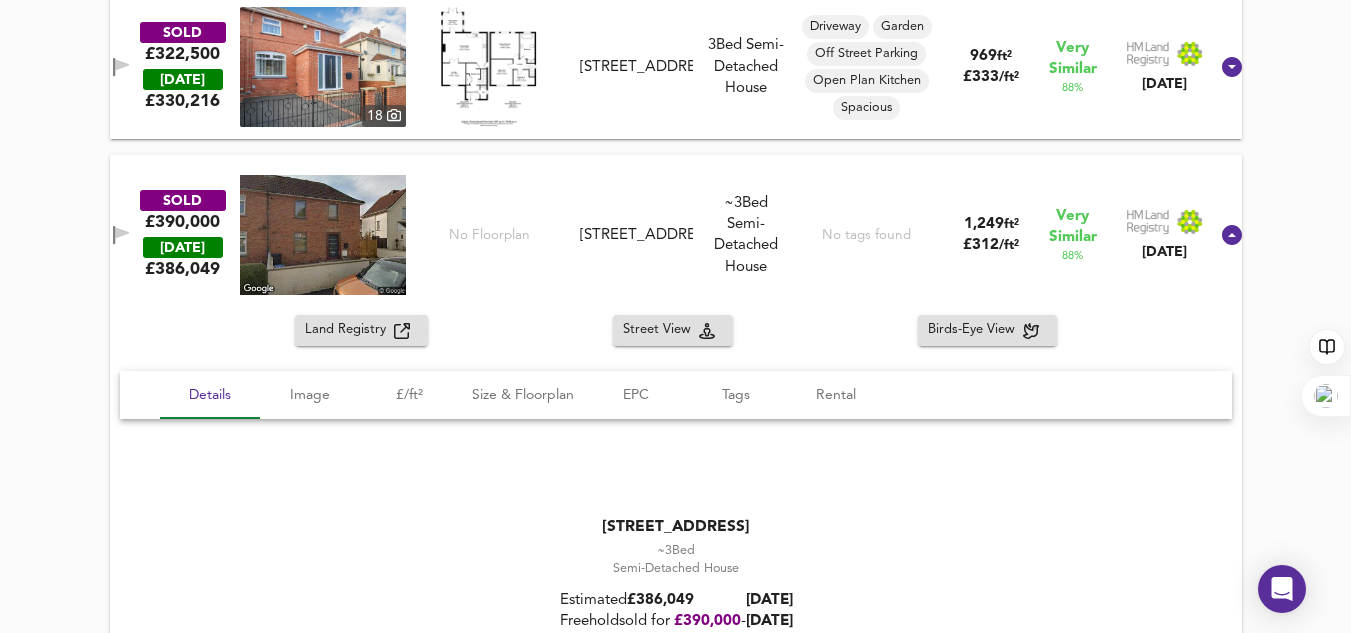 scroll, scrollTop: 1145, scrollLeft: 0, axis: vertical 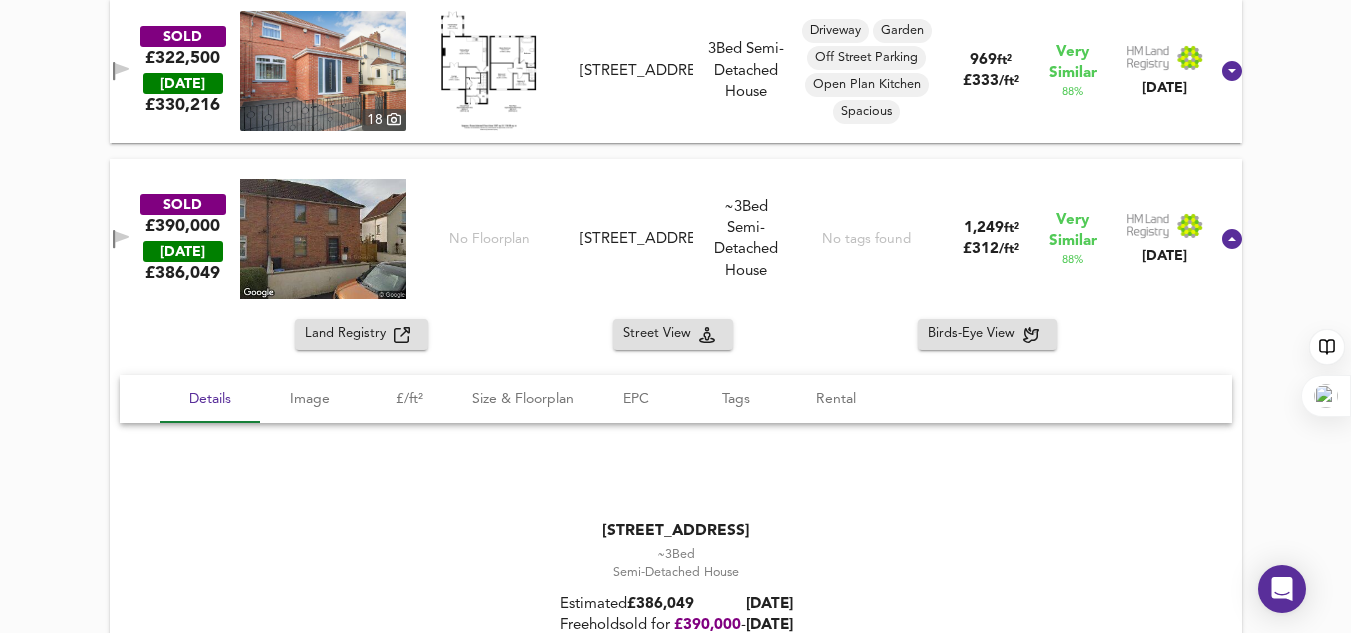 click at bounding box center [323, 239] 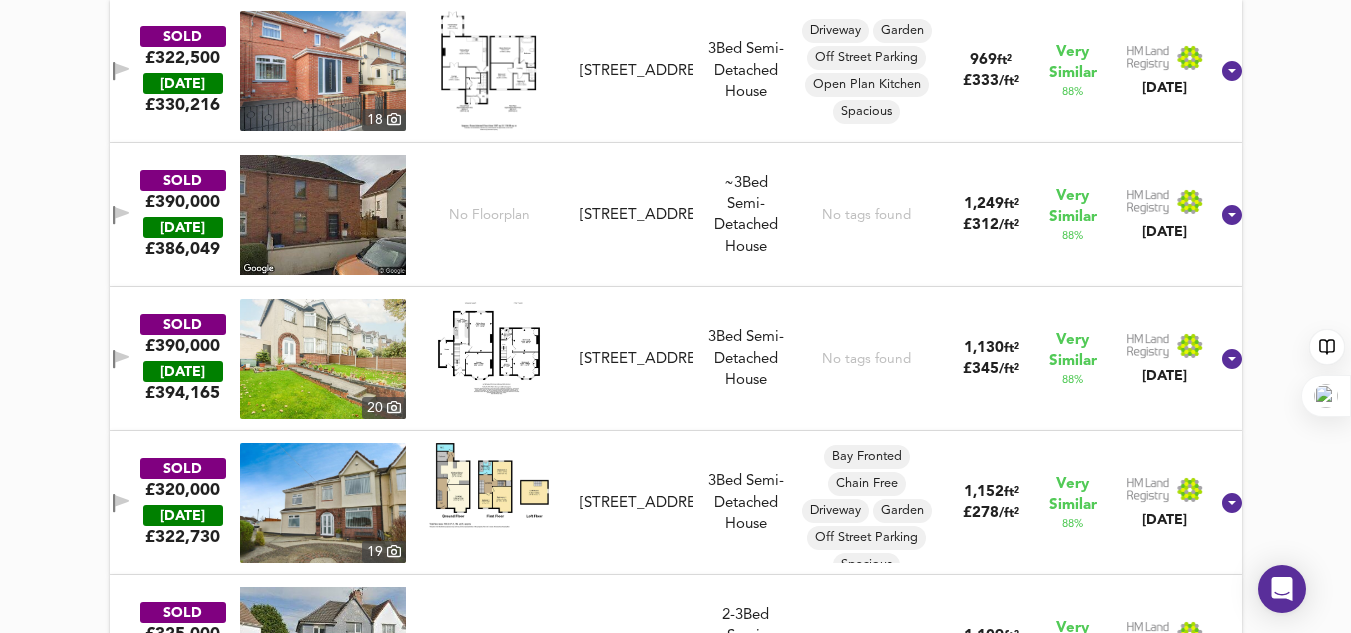 click at bounding box center (323, 215) 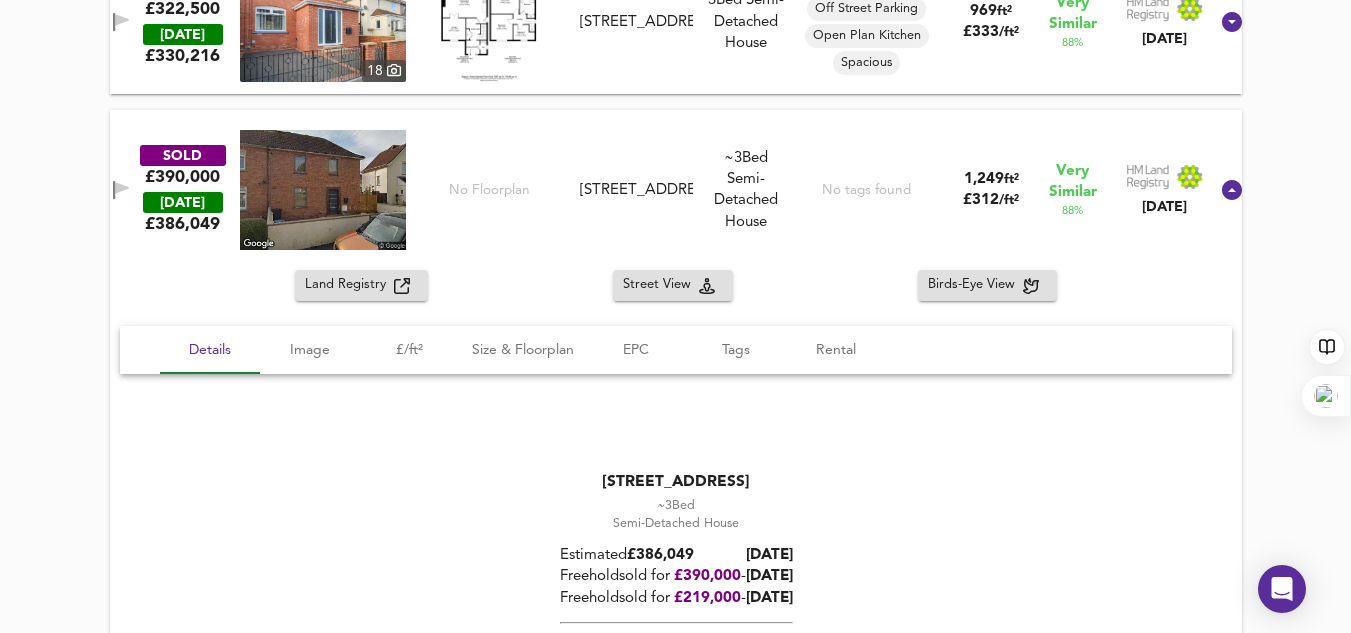 scroll, scrollTop: 1195, scrollLeft: 0, axis: vertical 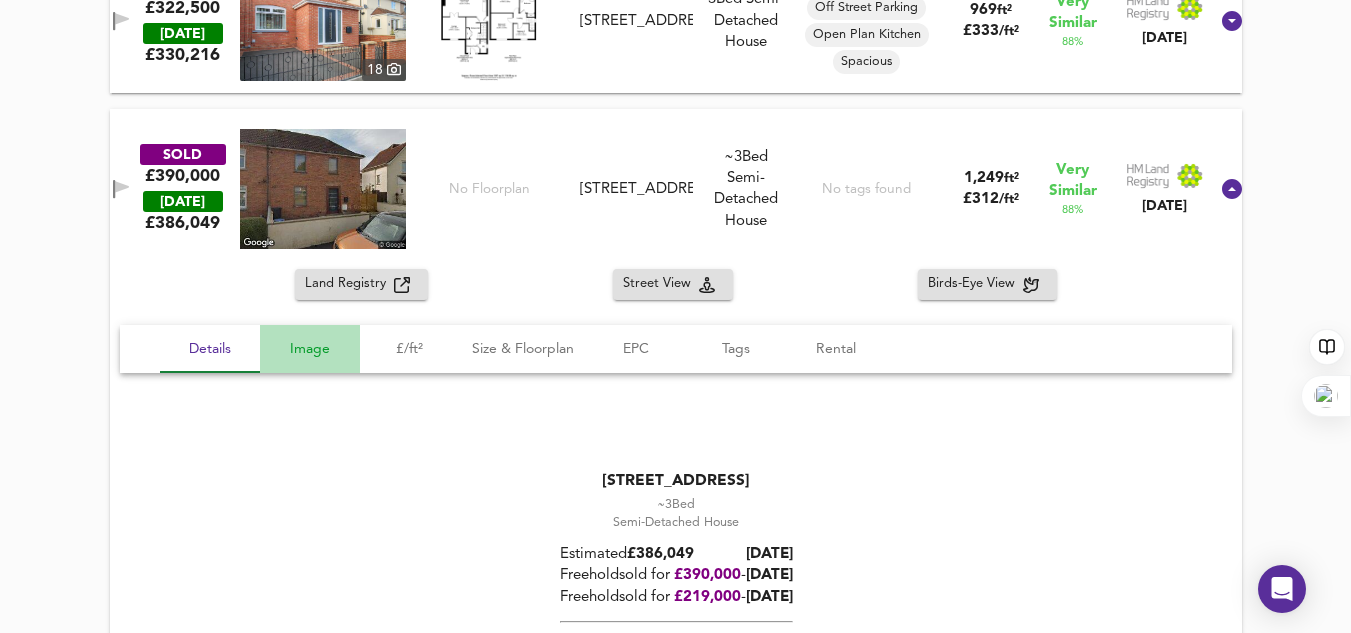 click on "Image" at bounding box center (310, 349) 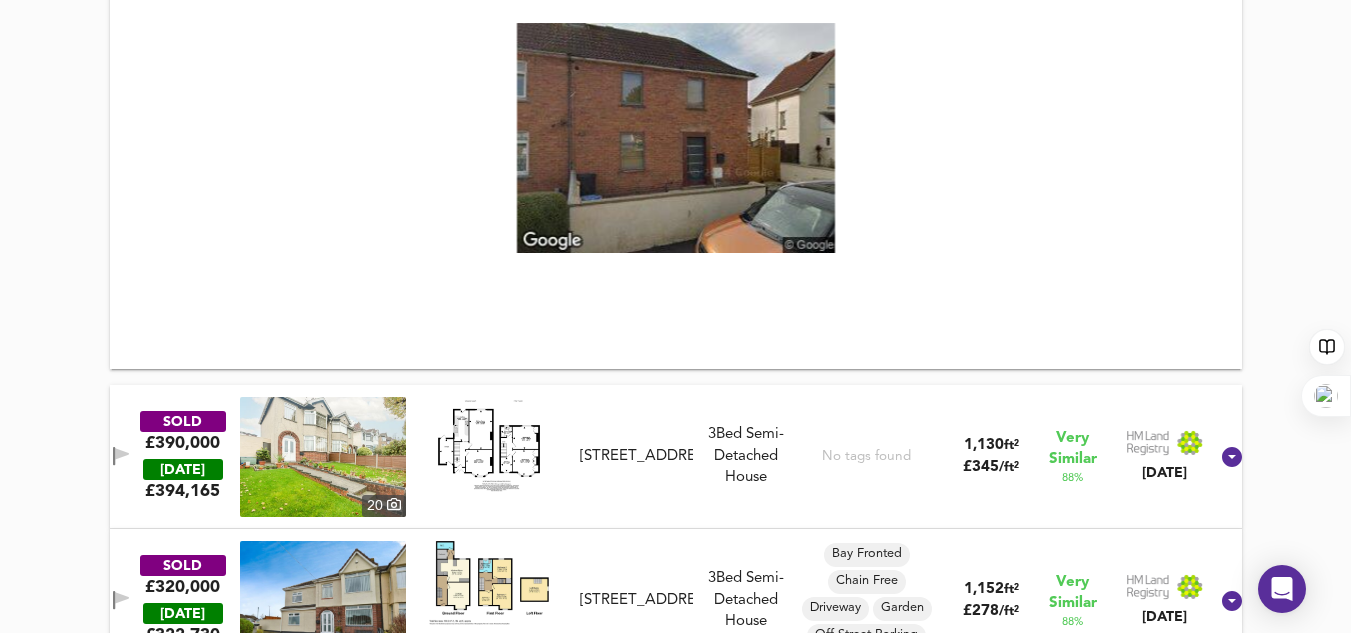 scroll, scrollTop: 1657, scrollLeft: 0, axis: vertical 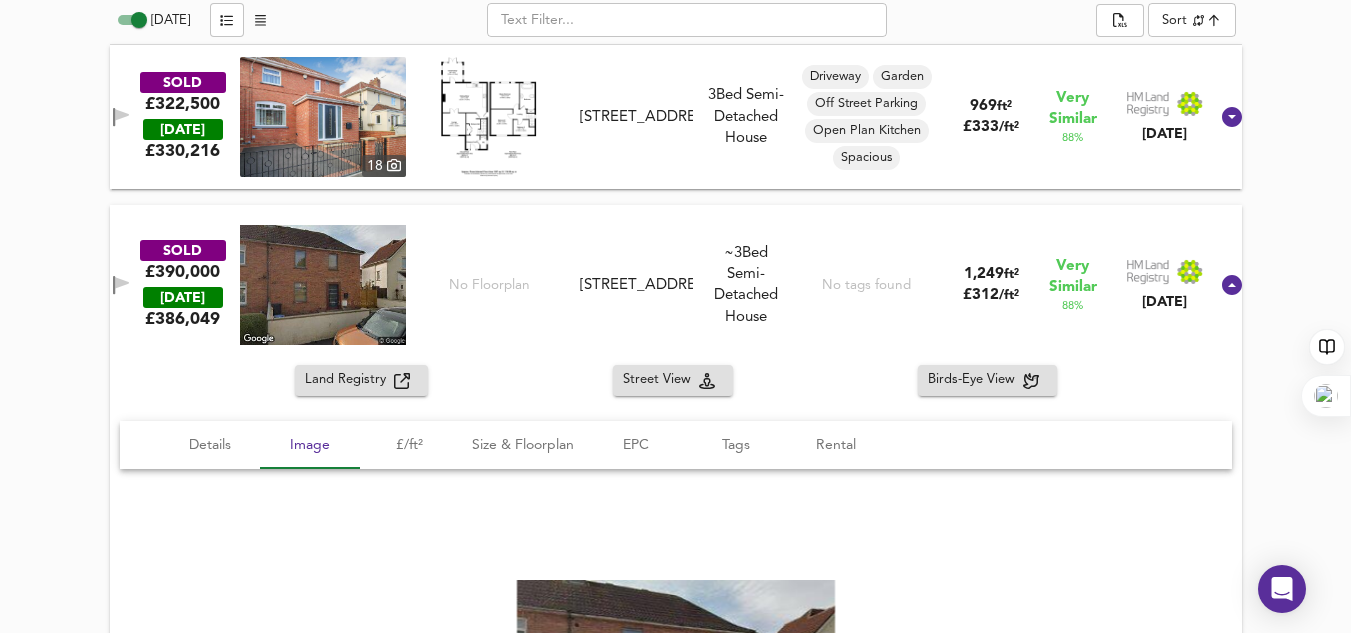 click at bounding box center [323, 285] 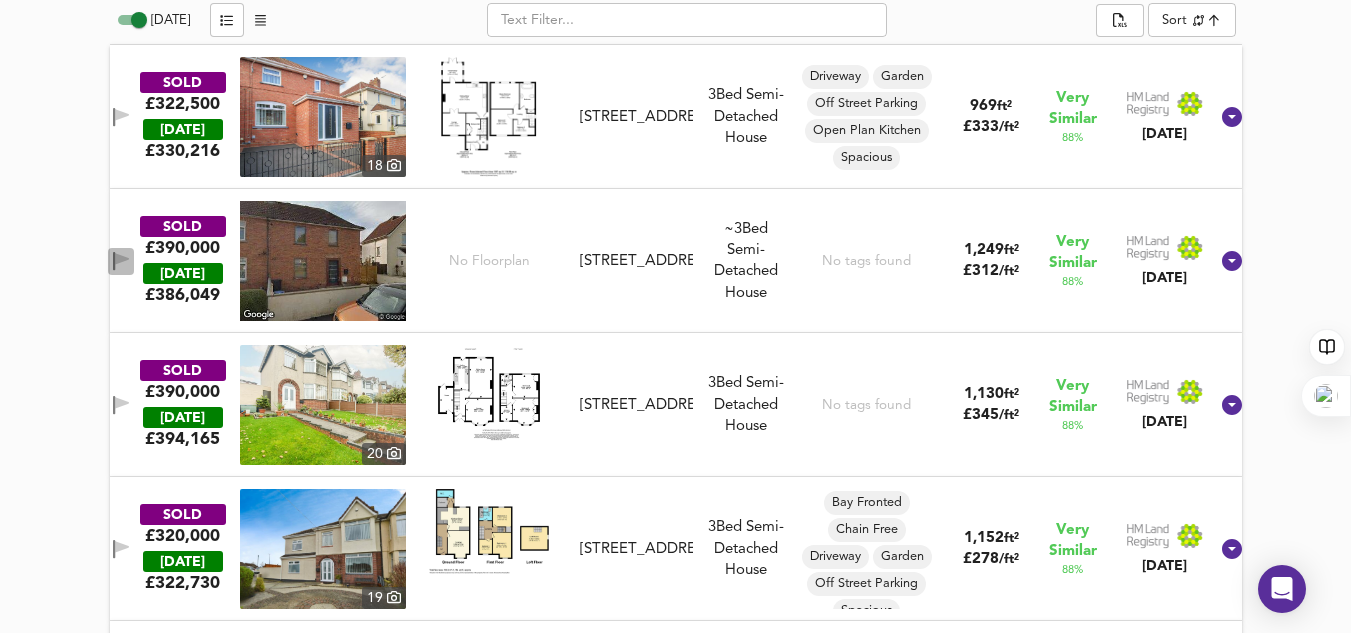 click 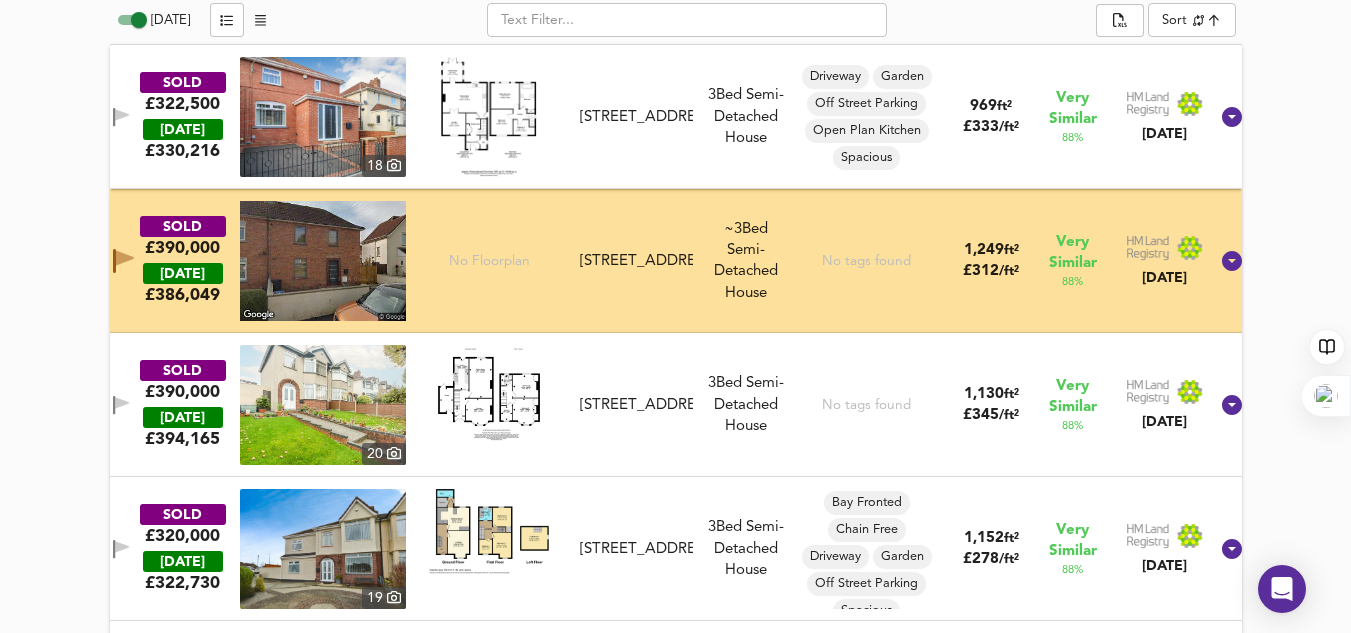 click at bounding box center (323, 261) 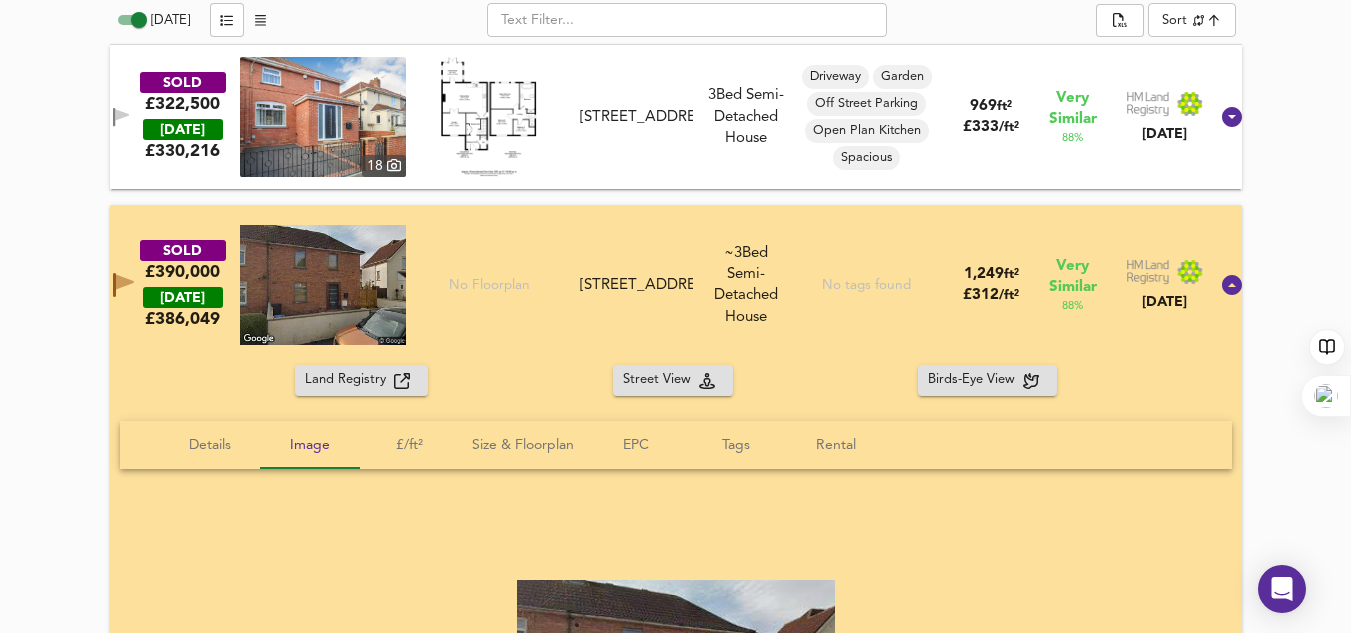 click 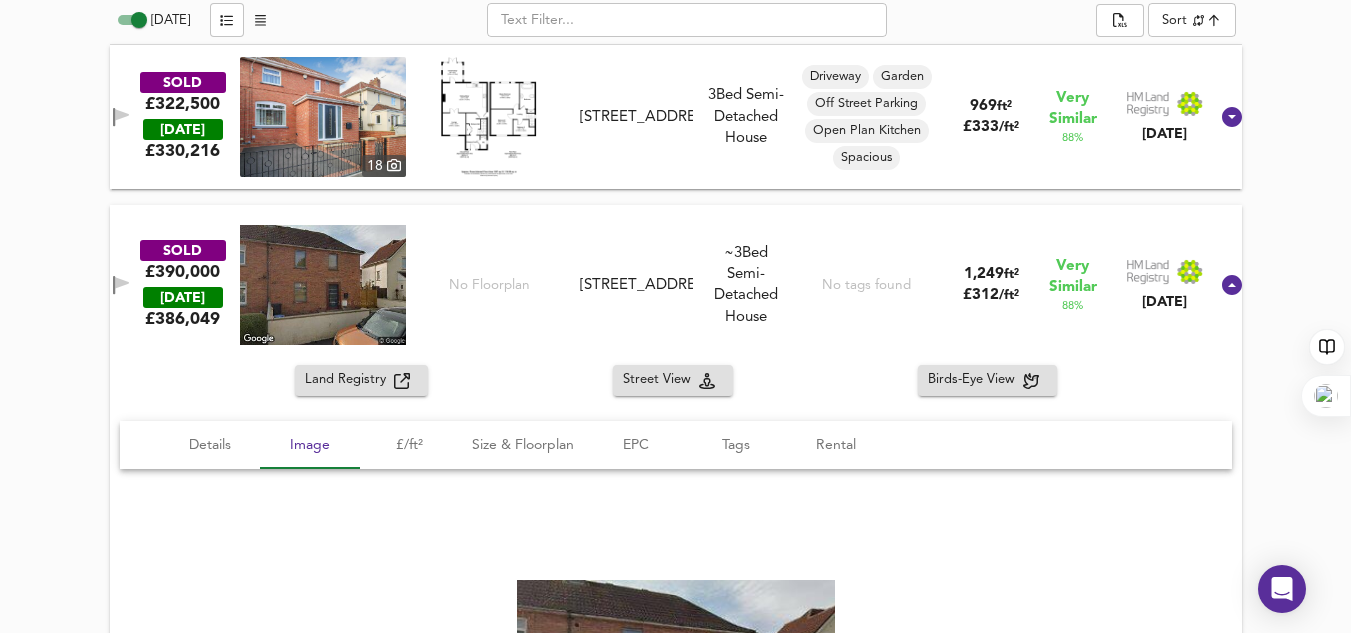 click at bounding box center [676, 694] 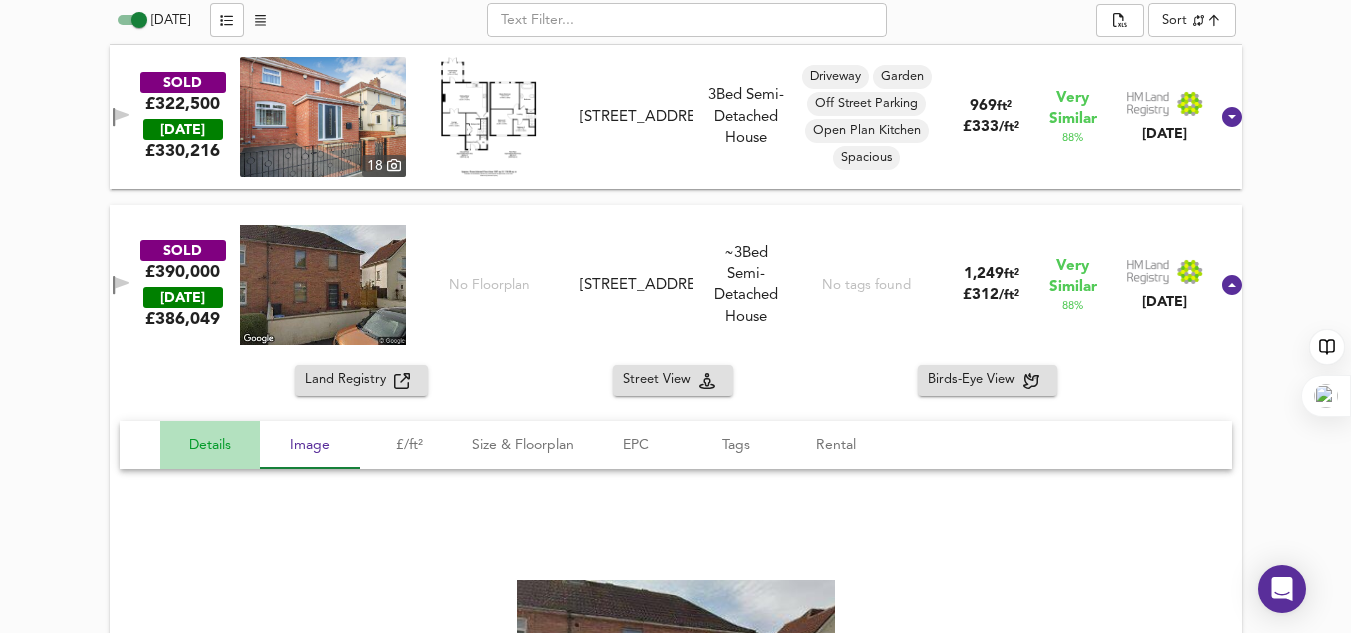 click on "Details" at bounding box center (210, 445) 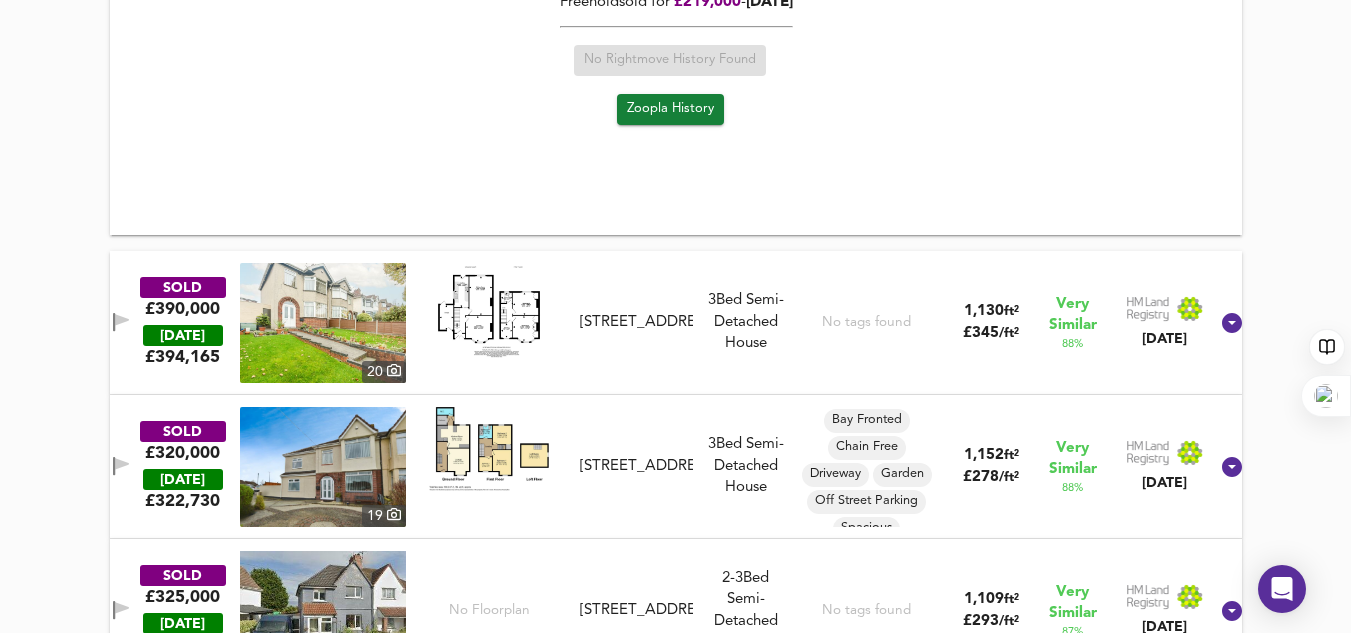 scroll, scrollTop: 1791, scrollLeft: 0, axis: vertical 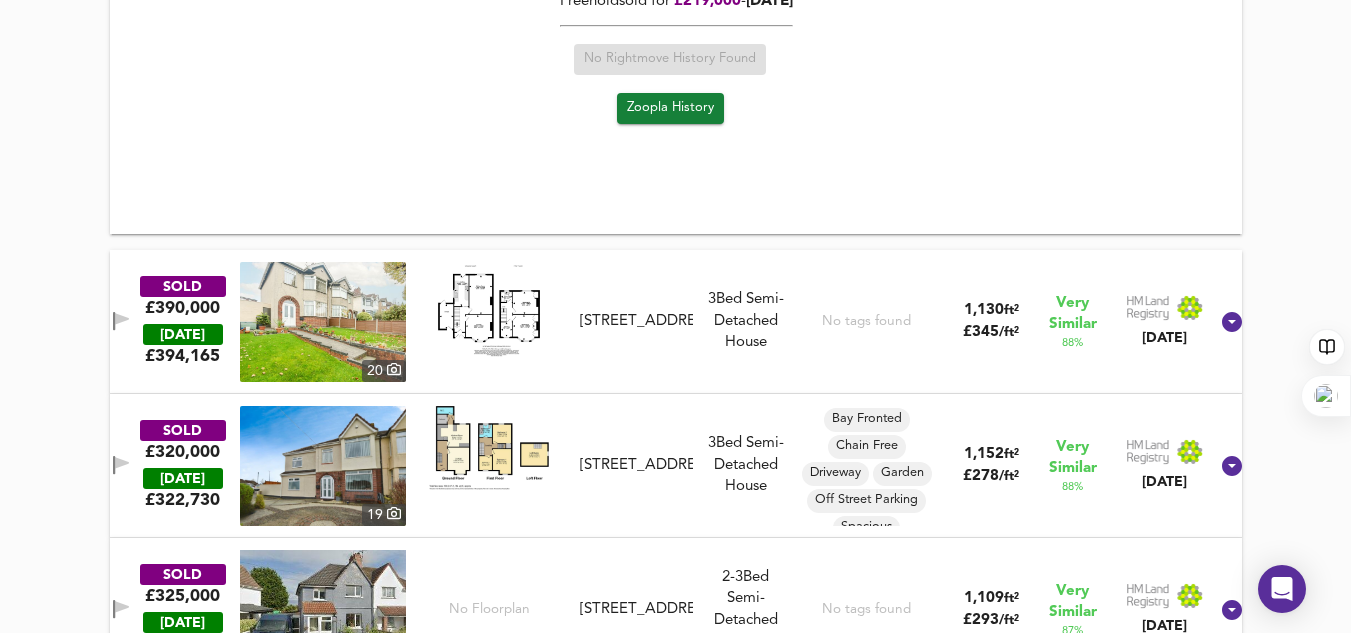 click at bounding box center [323, 322] 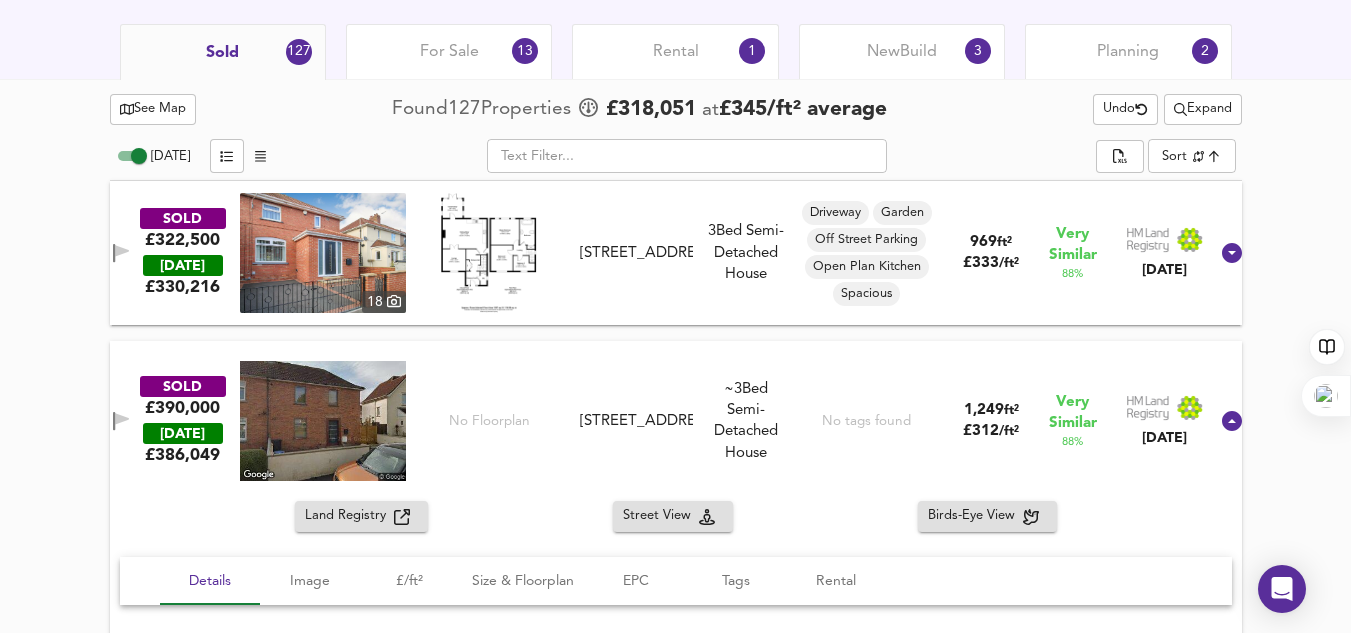 scroll, scrollTop: 942, scrollLeft: 0, axis: vertical 